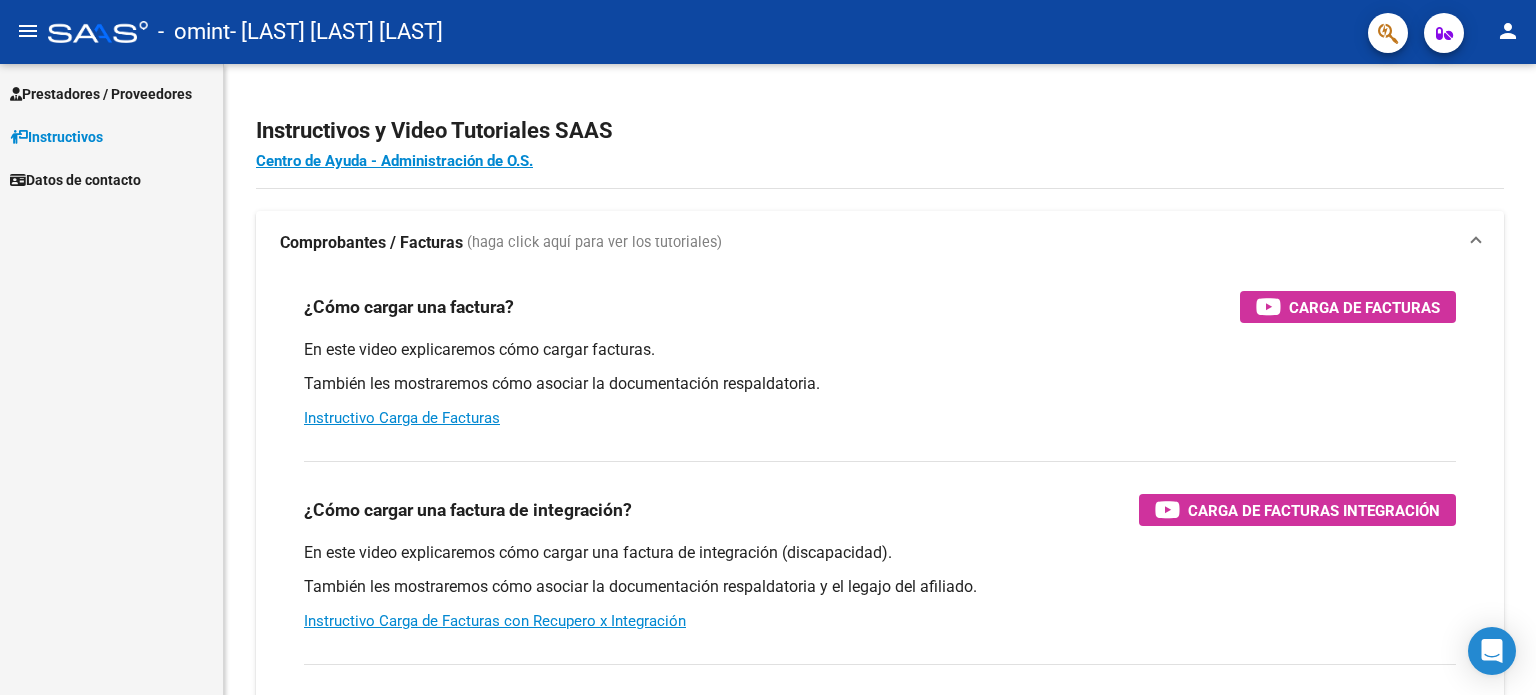 scroll, scrollTop: 0, scrollLeft: 0, axis: both 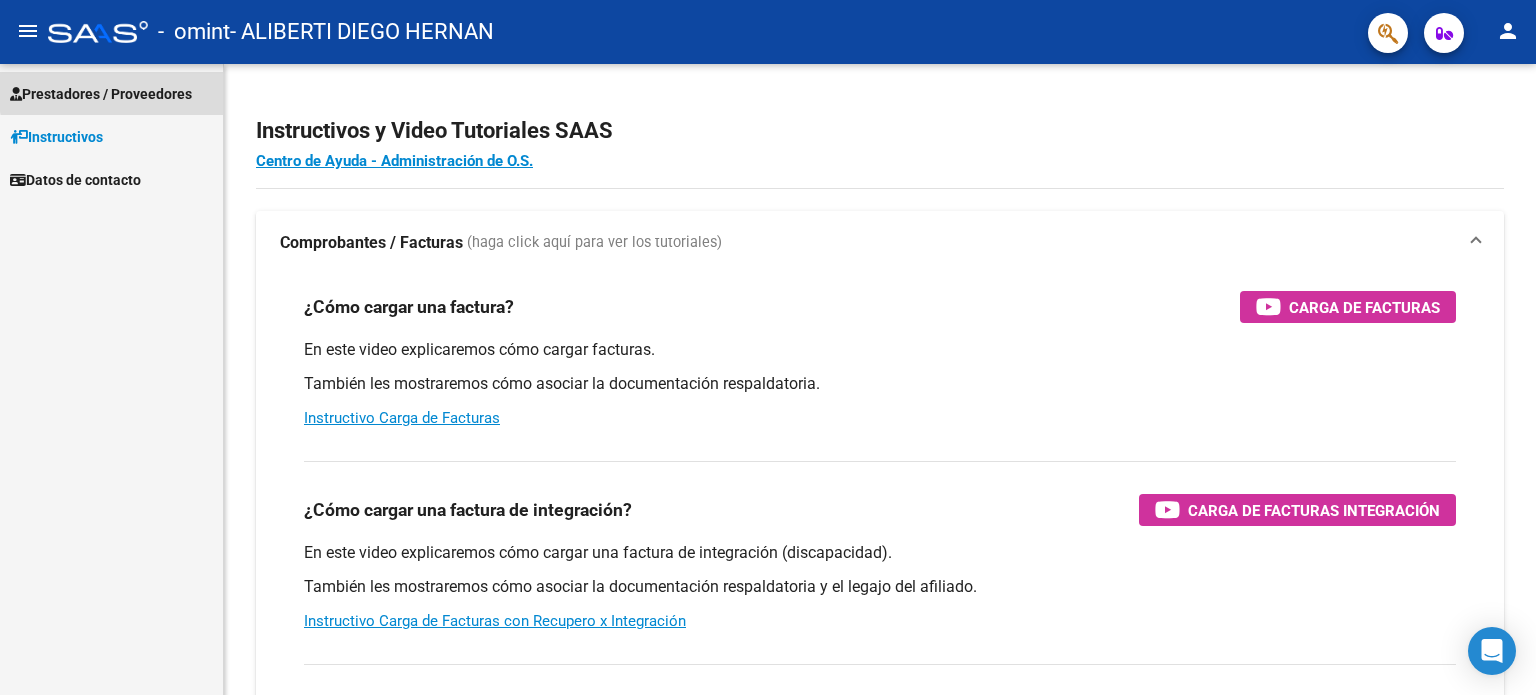 click on "Prestadores / Proveedores" at bounding box center (101, 94) 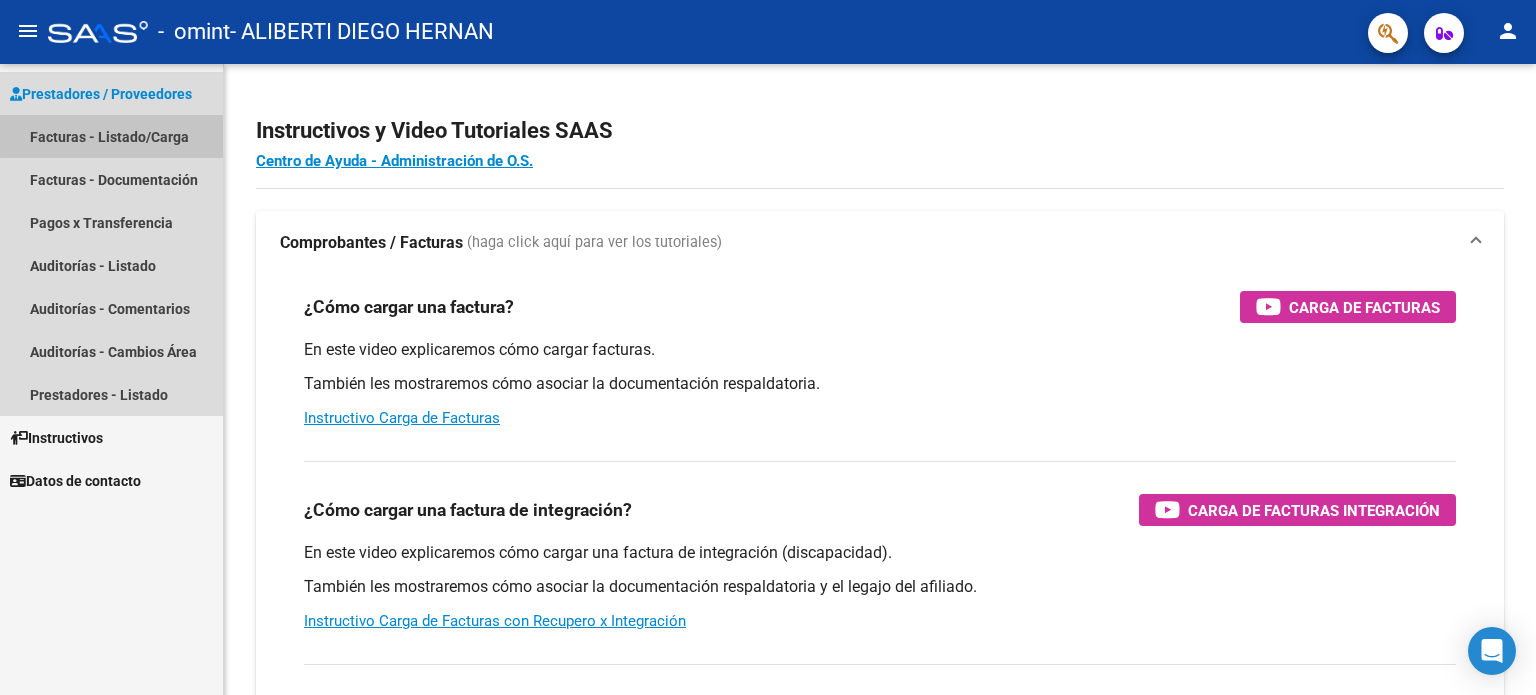 click on "Facturas - Listado/Carga" at bounding box center [111, 136] 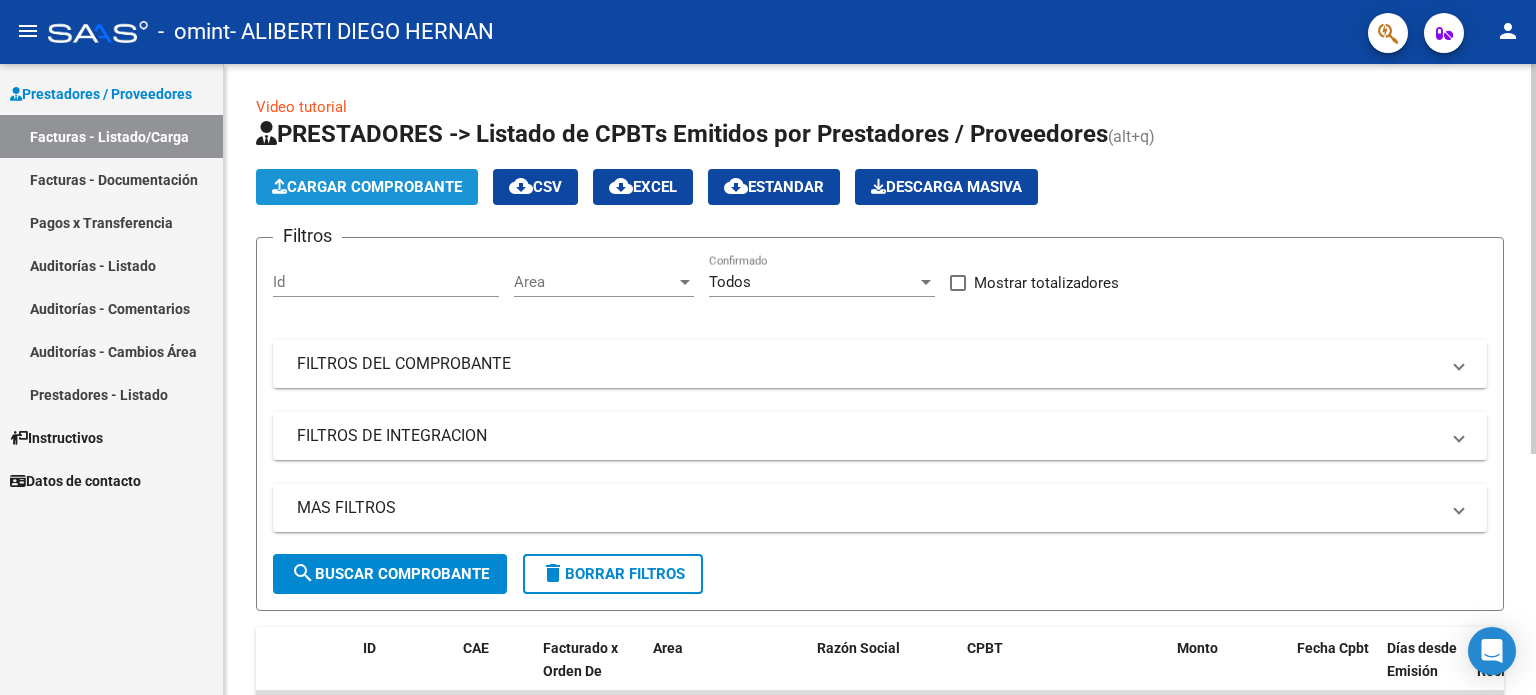 click on "Cargar Comprobante" 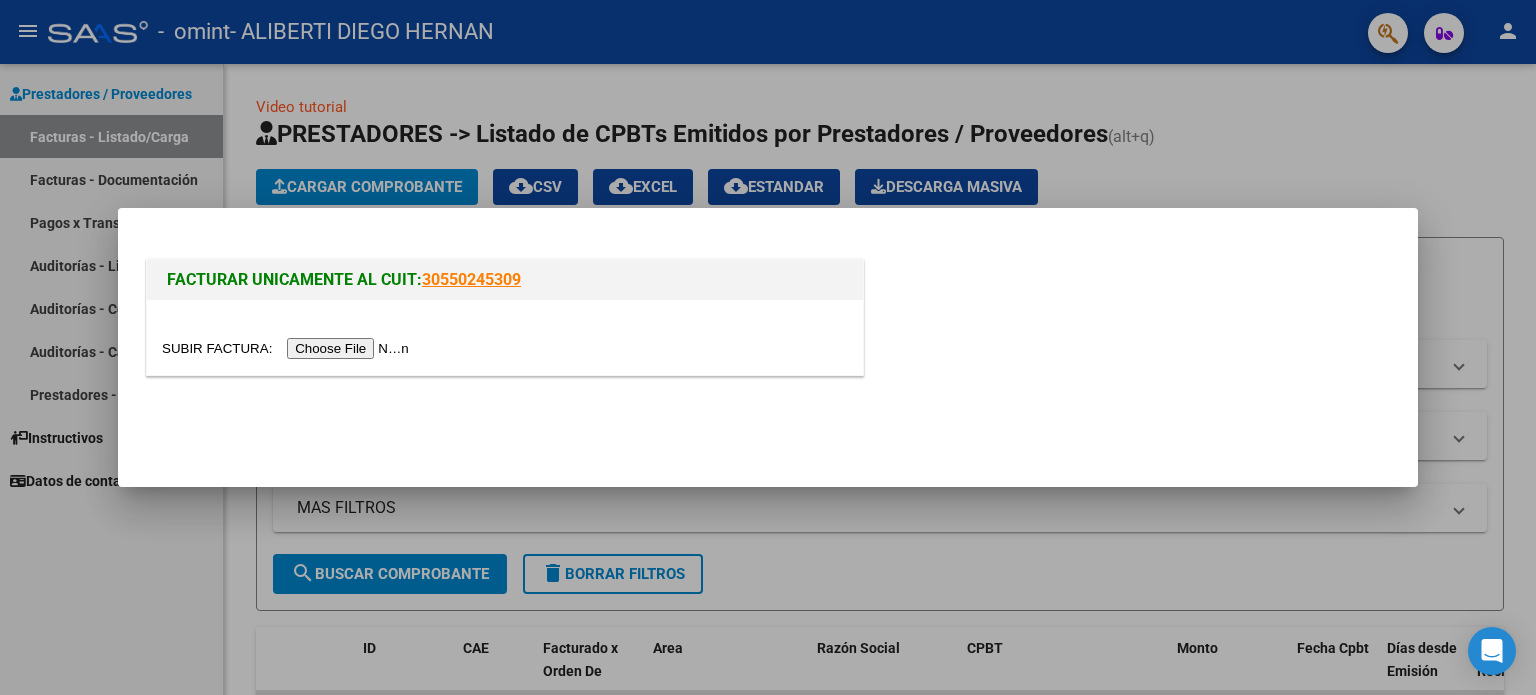 click at bounding box center (288, 348) 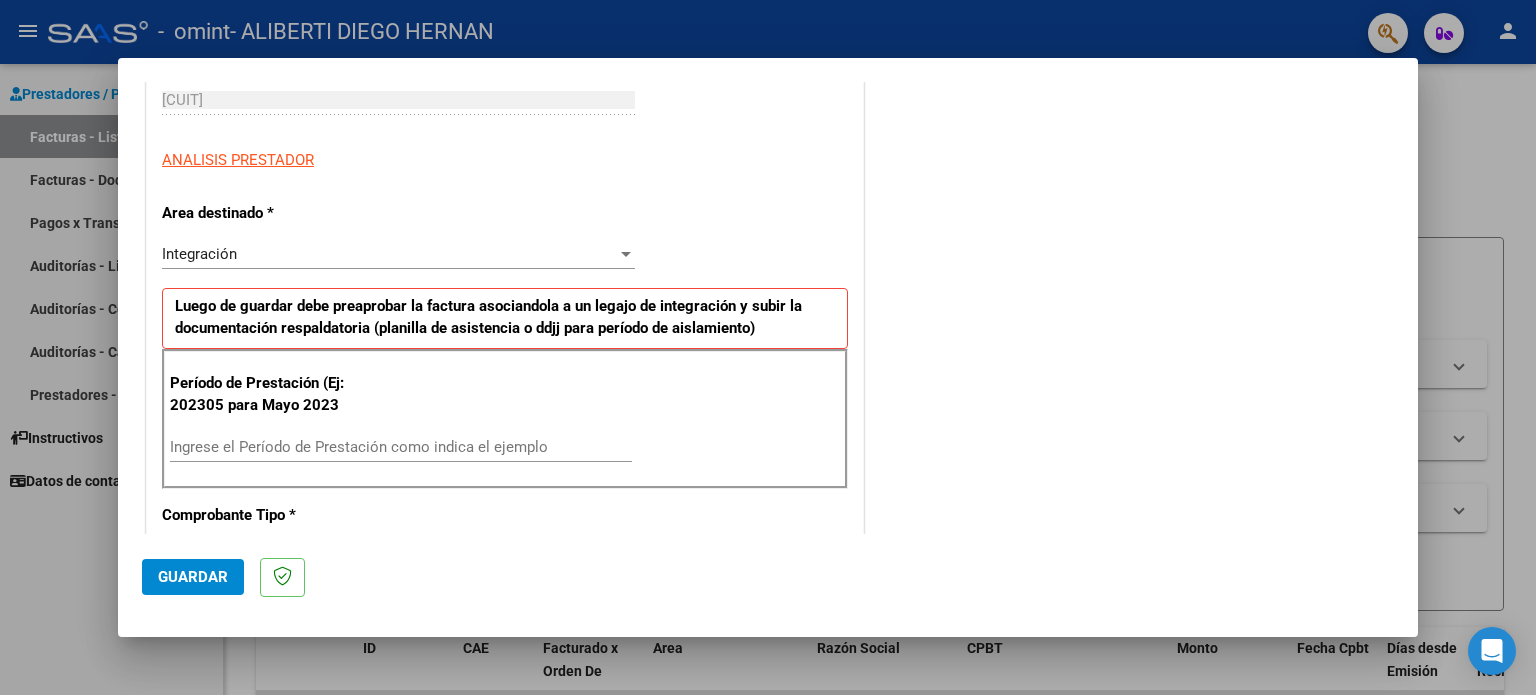 scroll, scrollTop: 318, scrollLeft: 0, axis: vertical 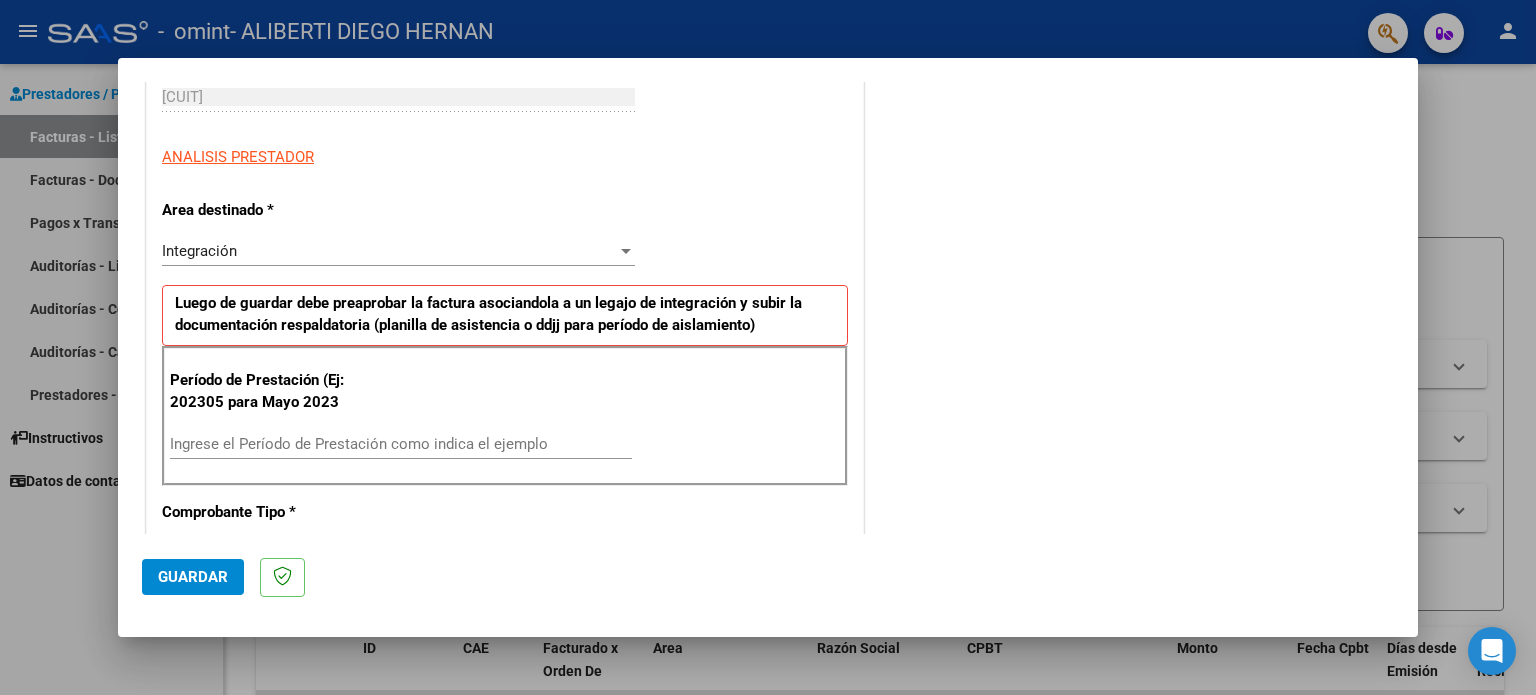 click at bounding box center (626, 251) 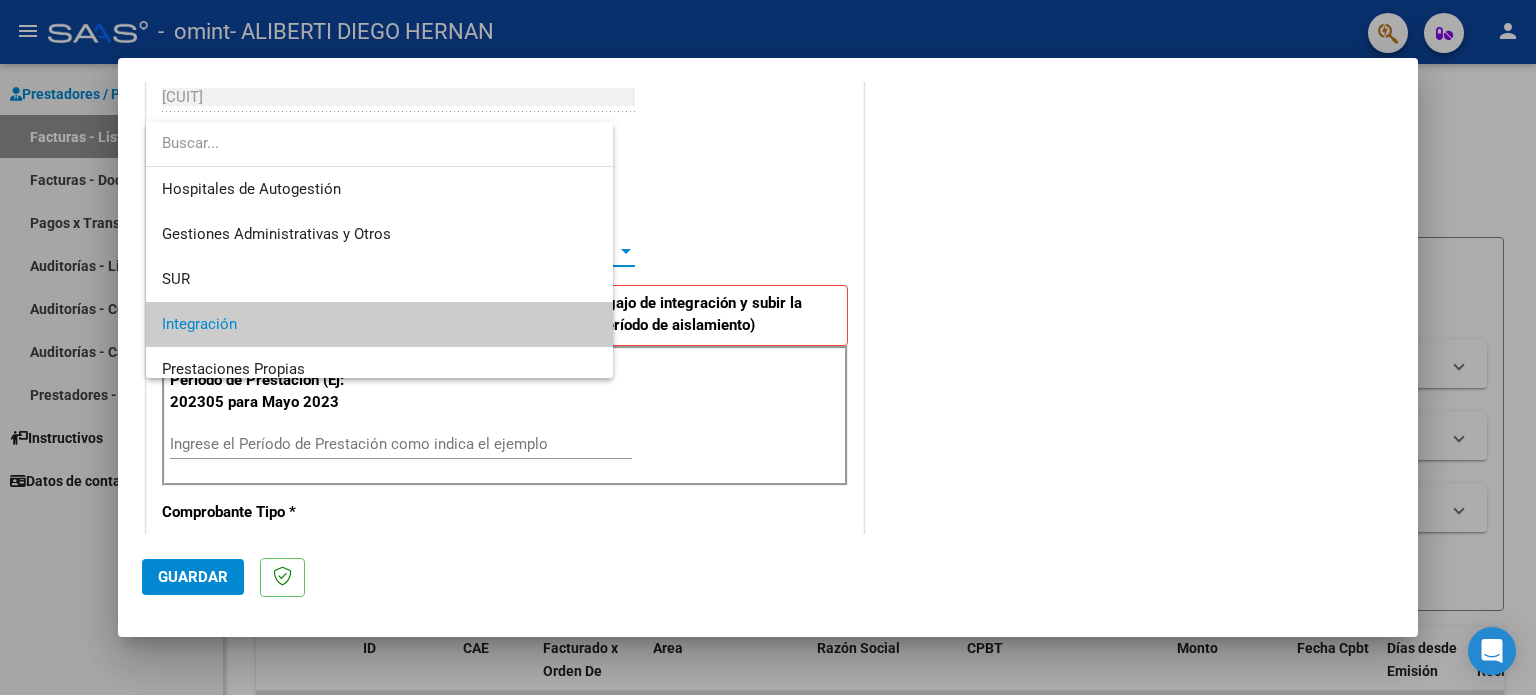 scroll, scrollTop: 74, scrollLeft: 0, axis: vertical 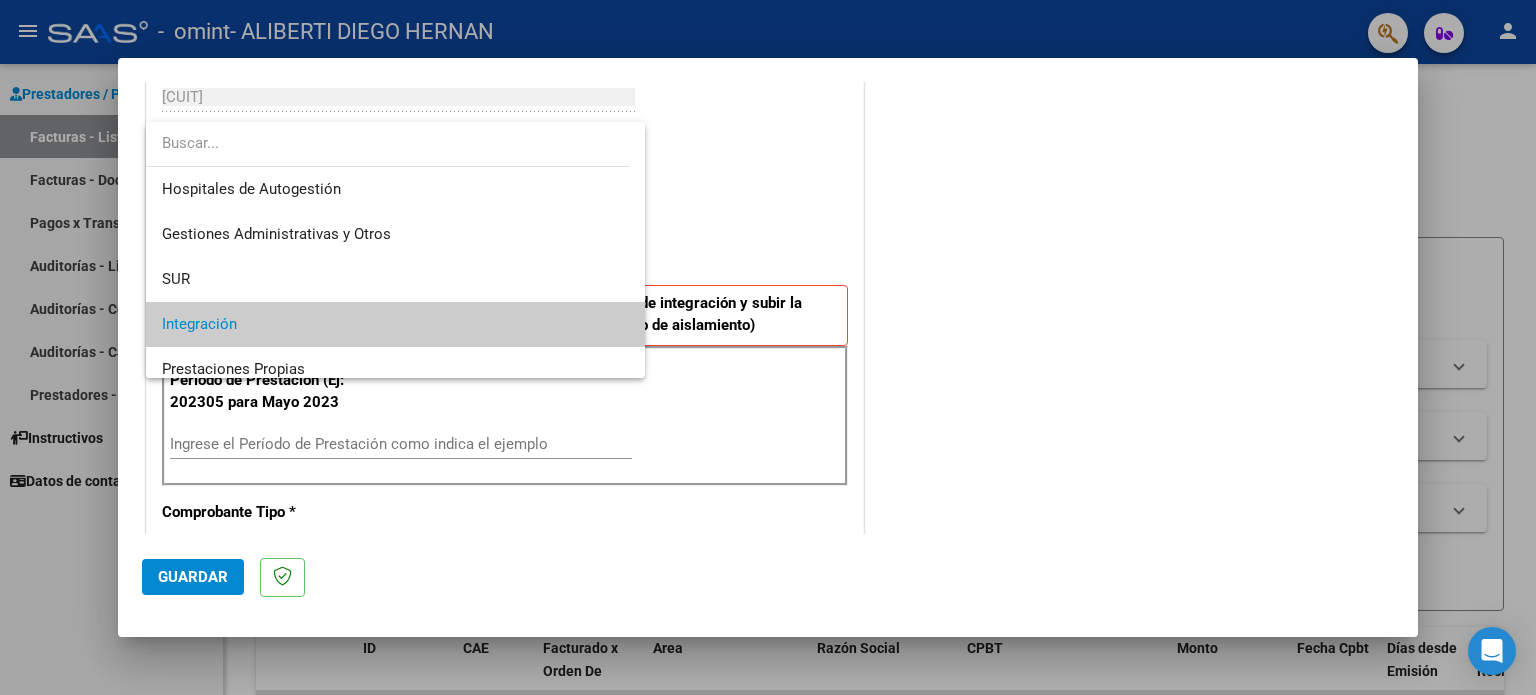 click at bounding box center [768, 347] 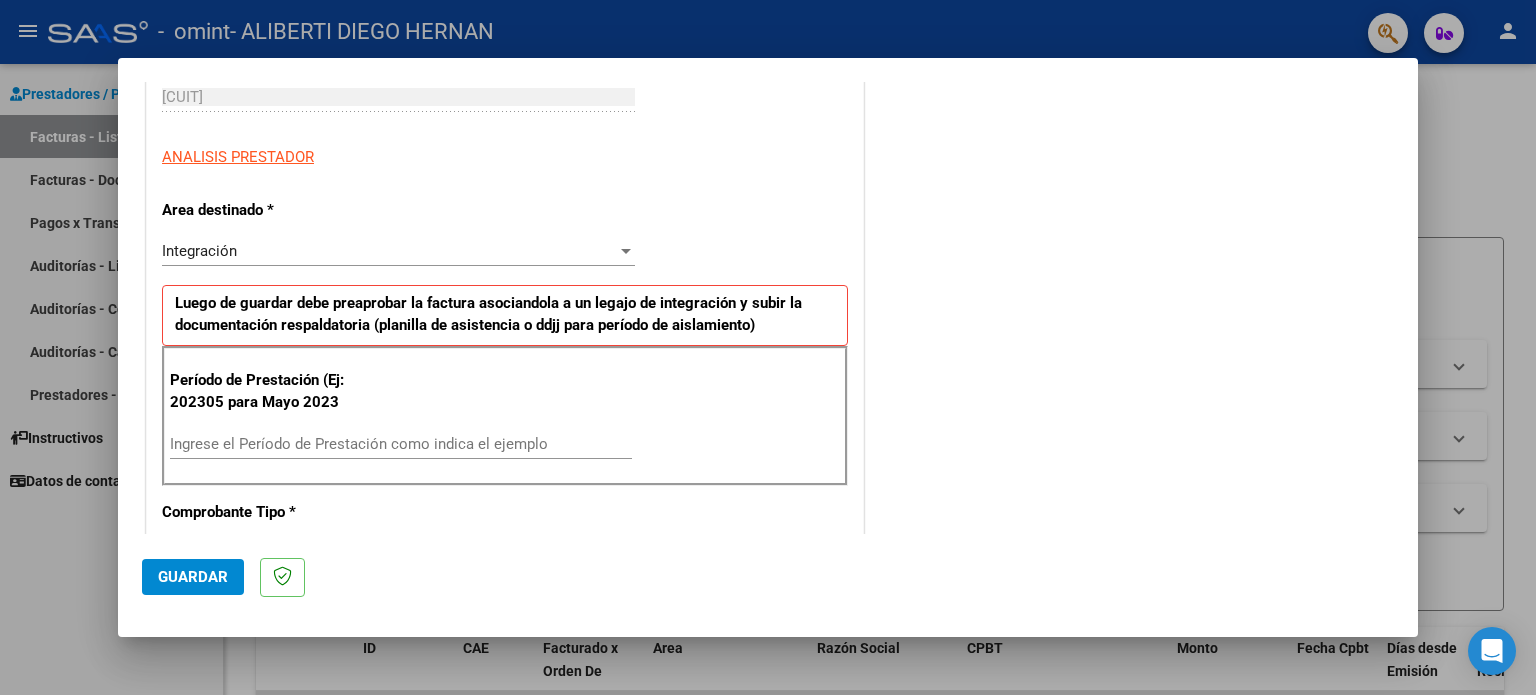 click on "CUIT  *   [CUIT] Ingresar CUIT  ANALISIS PRESTADOR  Area destinado * Integración Seleccionar Area Luego de guardar debe preaprobar la factura asociandola a un legajo de integración y subir la documentación respaldatoria (planilla de asistencia o ddjj para período de aislamiento)  Período de Prestación (Ej: 202305 para Mayo 2023    Ingrese el Período de Prestación como indica el ejemplo   Comprobante Tipo * Factura C Seleccionar Tipo Punto de Venta  *   2 Ingresar el Nro.  Número  *   710 Ingresar el Nro.  Monto  *   $ 123.706,10 Ingresar el monto  Fecha del Cpbt.  *   [DATE] Ingresar la fecha  CAE / CAEA (no ingrese CAI)    [CAE] Ingresar el CAE o CAEA (no ingrese CAI)  Fecha de Vencimiento    Ingresar la fecha  Ref. Externa    Ingresar la ref.  N° Liquidación    Ingresar el N° Liquidación" at bounding box center [505, 748] 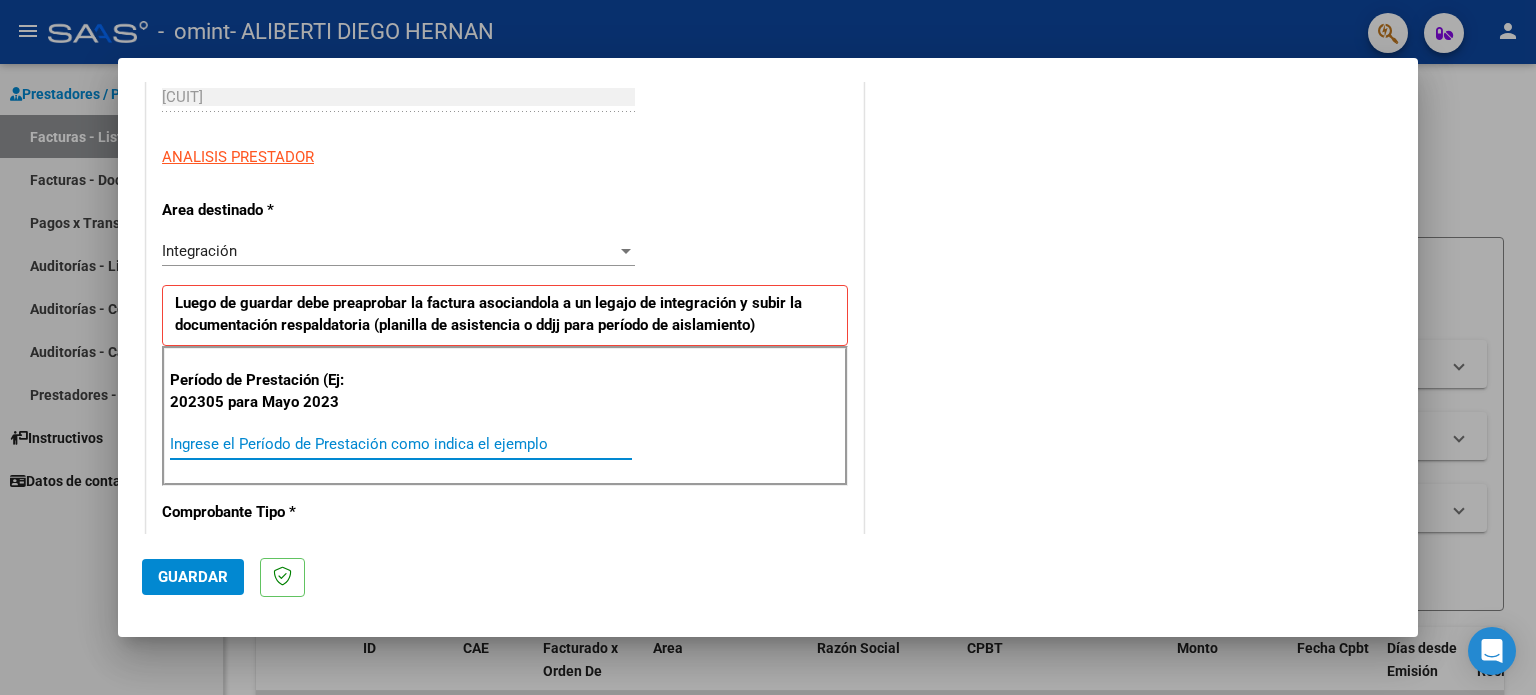 click on "Ingrese el Período de Prestación como indica el ejemplo" at bounding box center (401, 444) 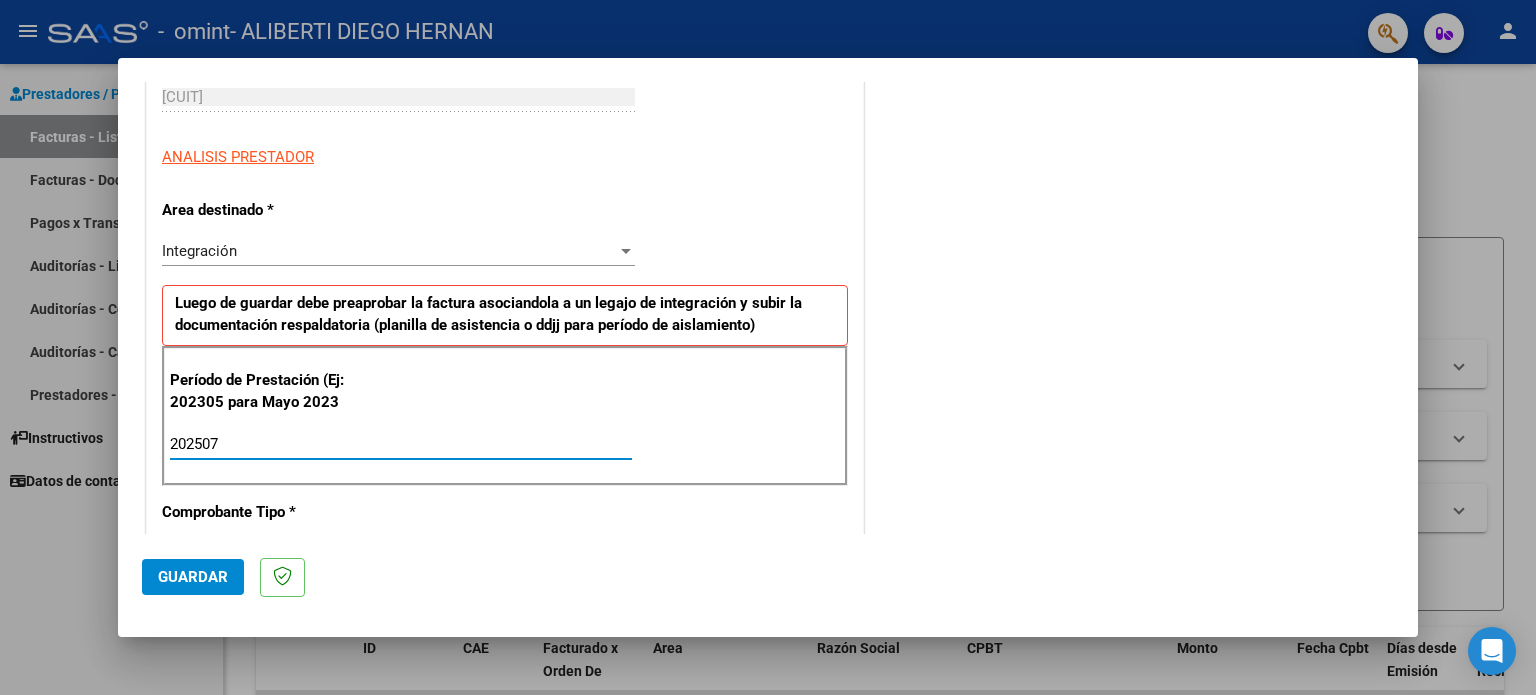 type on "202507" 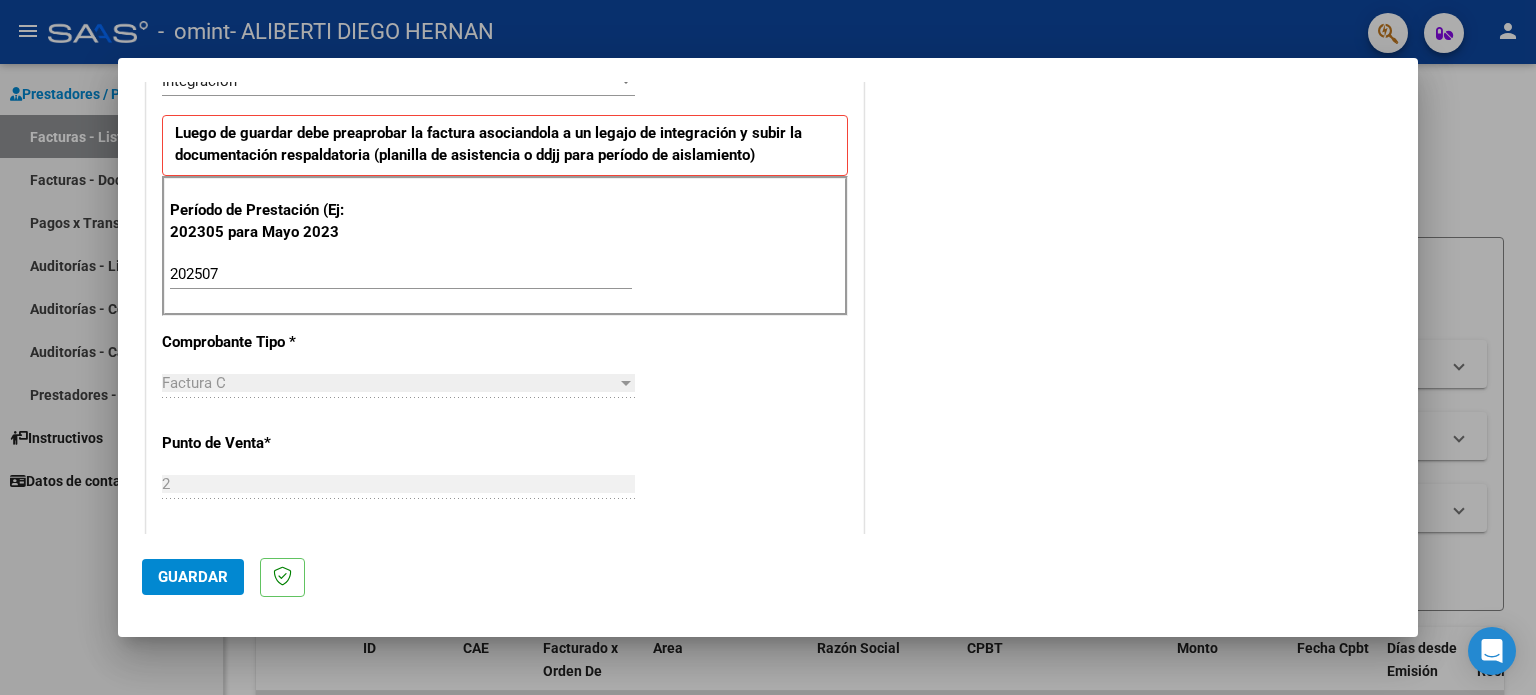 scroll, scrollTop: 495, scrollLeft: 0, axis: vertical 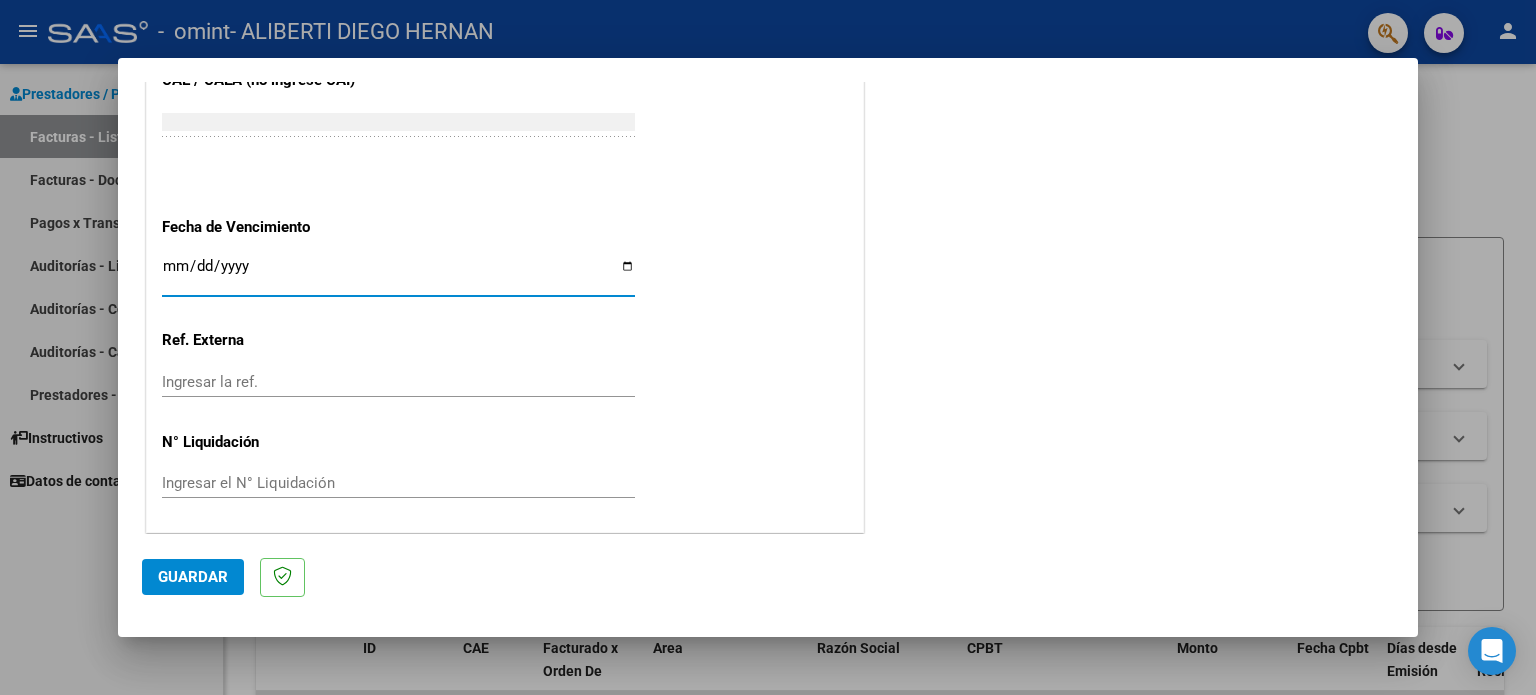 click on "Ingresar la fecha" at bounding box center [398, 274] 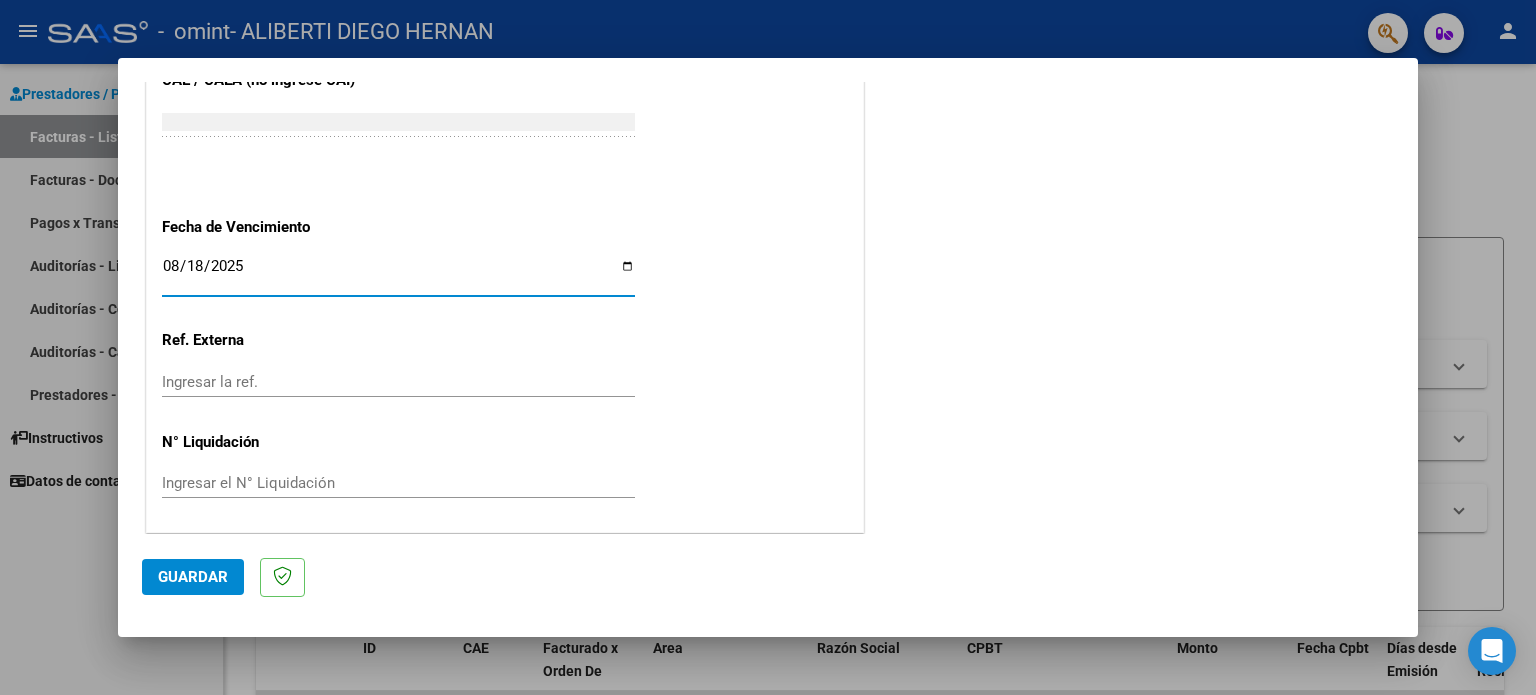 type on "2025-08-18" 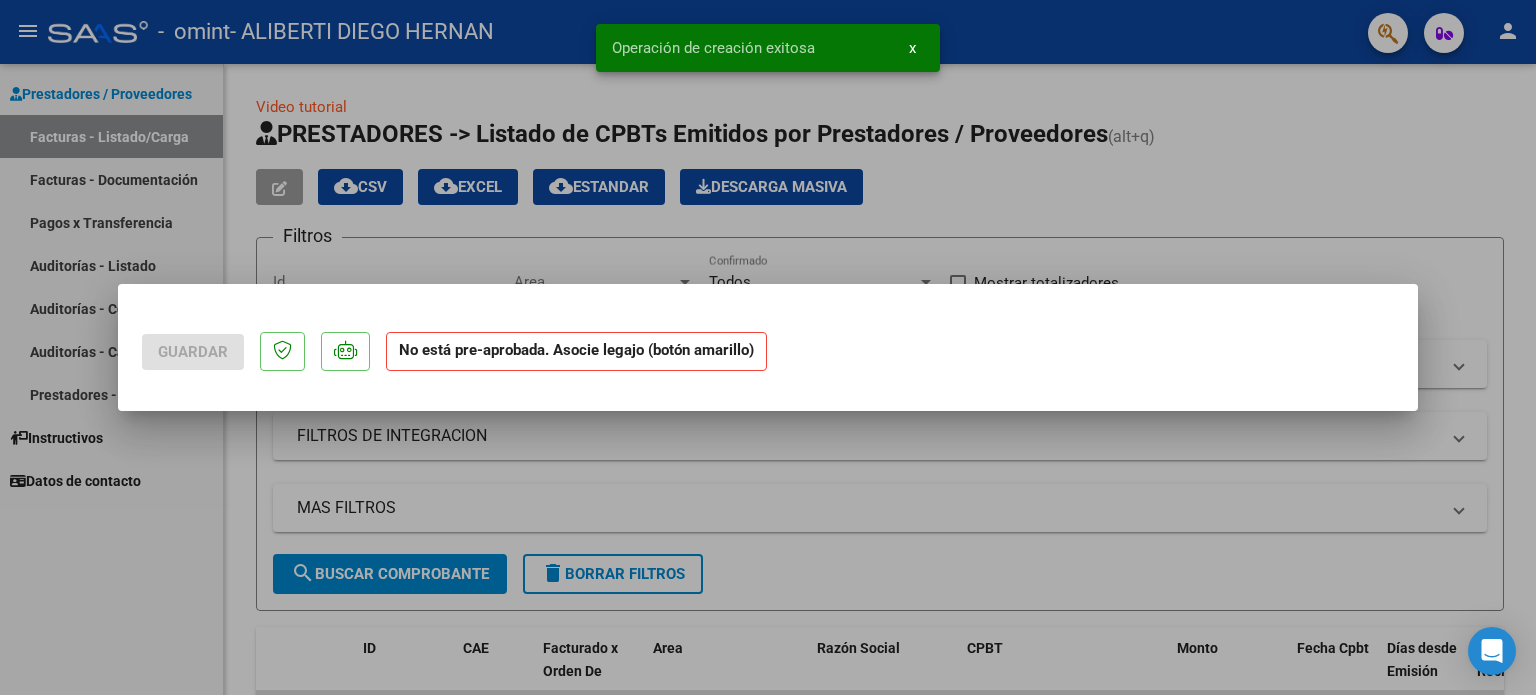 scroll, scrollTop: 0, scrollLeft: 0, axis: both 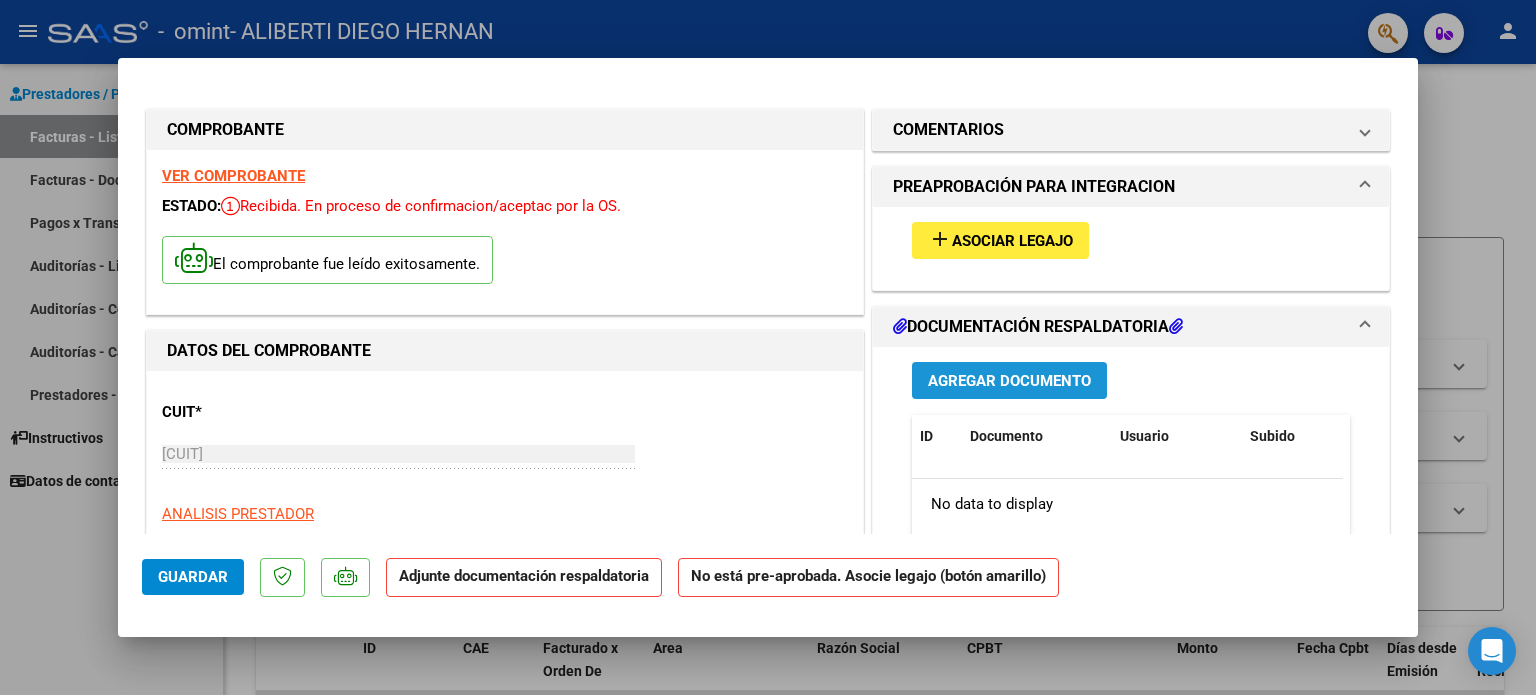 click on "Agregar Documento" at bounding box center [1009, 381] 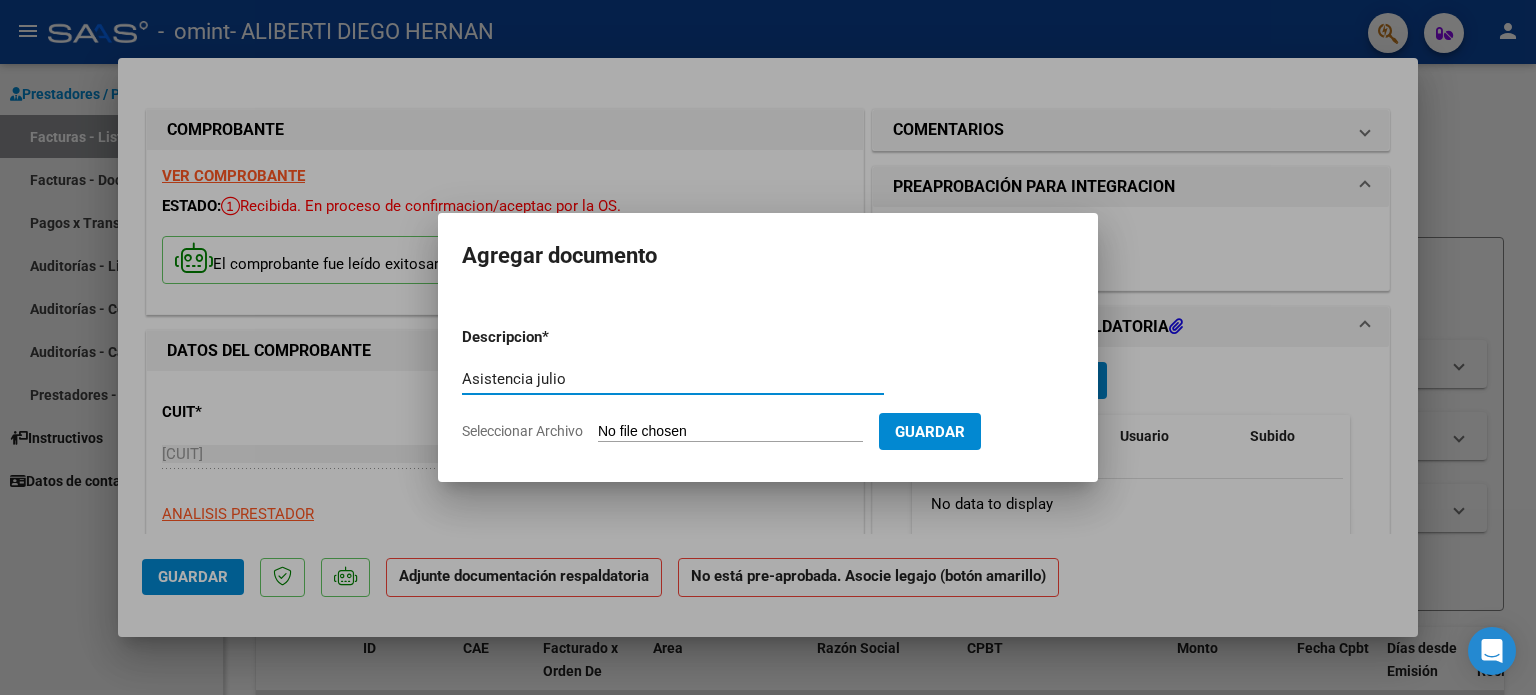 type on "Asistencia julio" 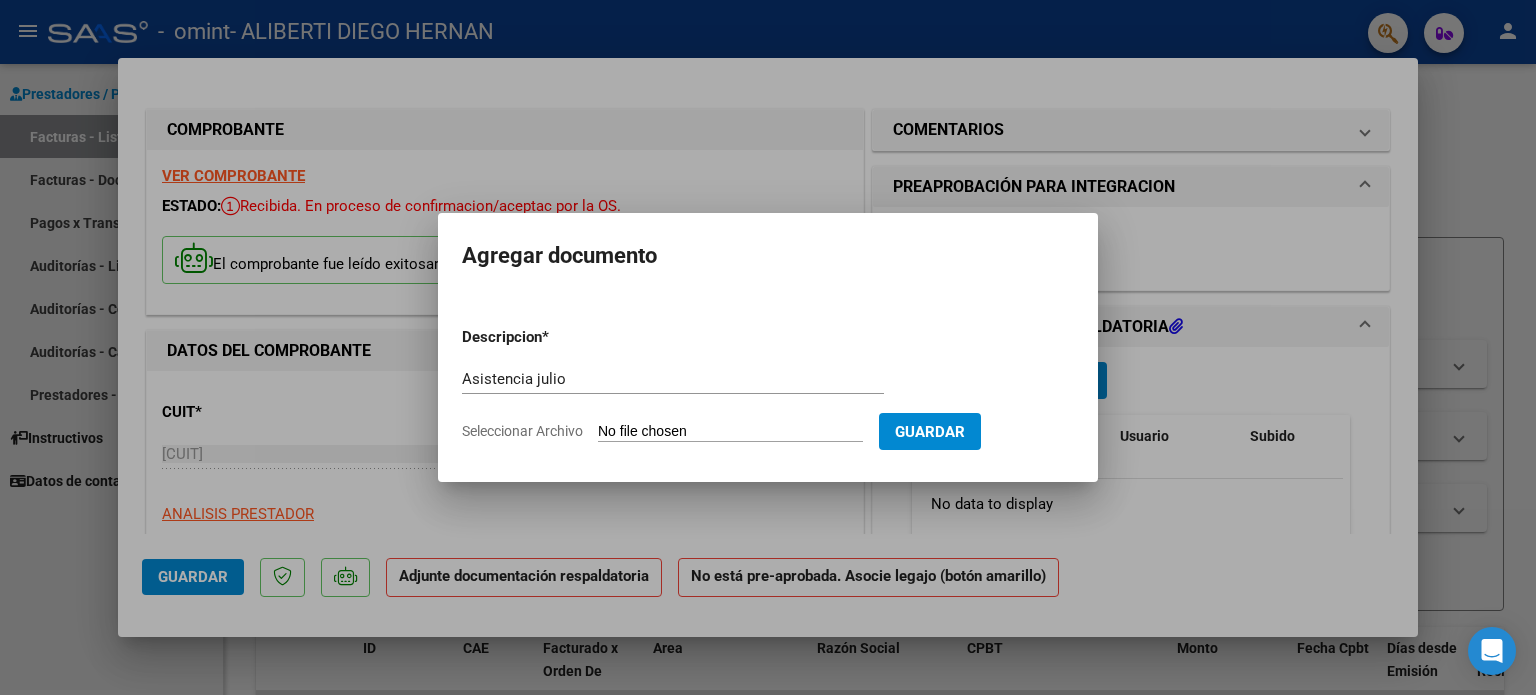 click on "Seleccionar Archivo" at bounding box center [730, 432] 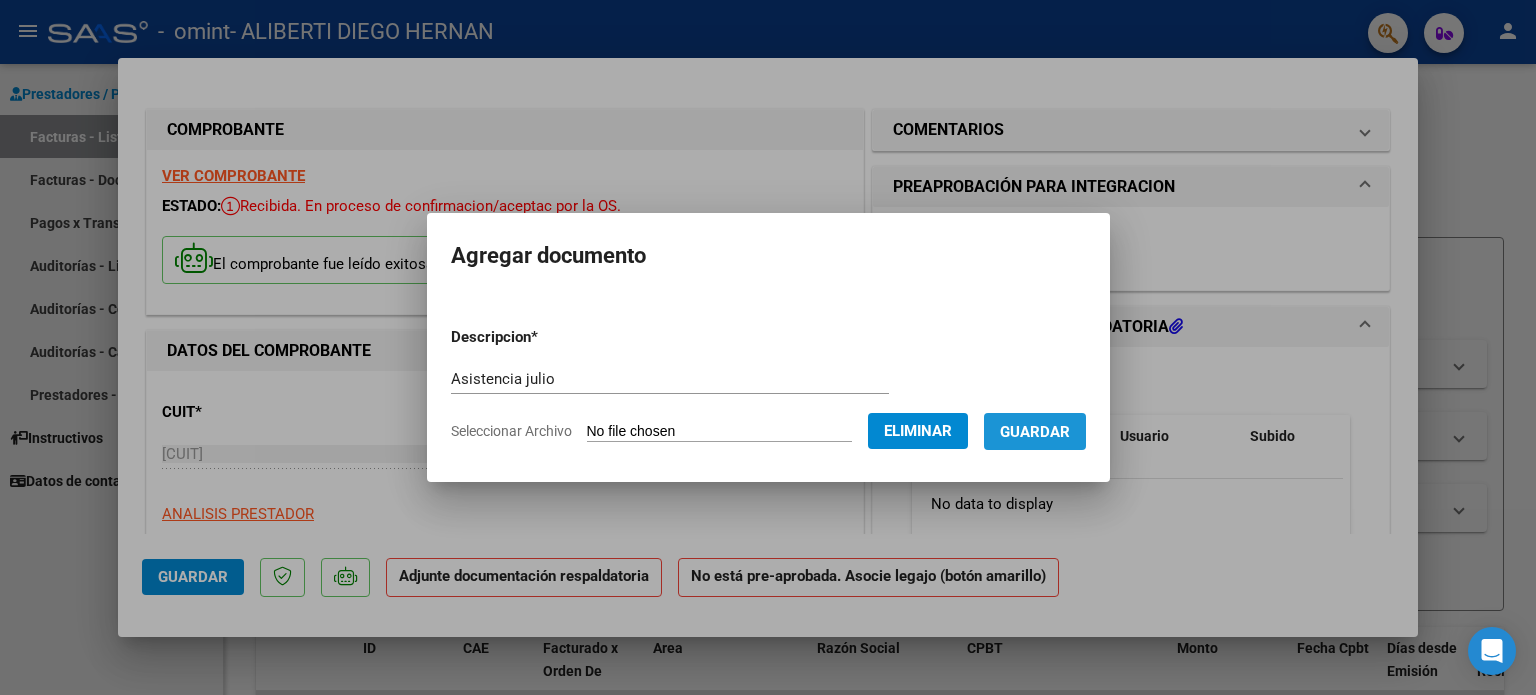 click on "Guardar" at bounding box center [1035, 431] 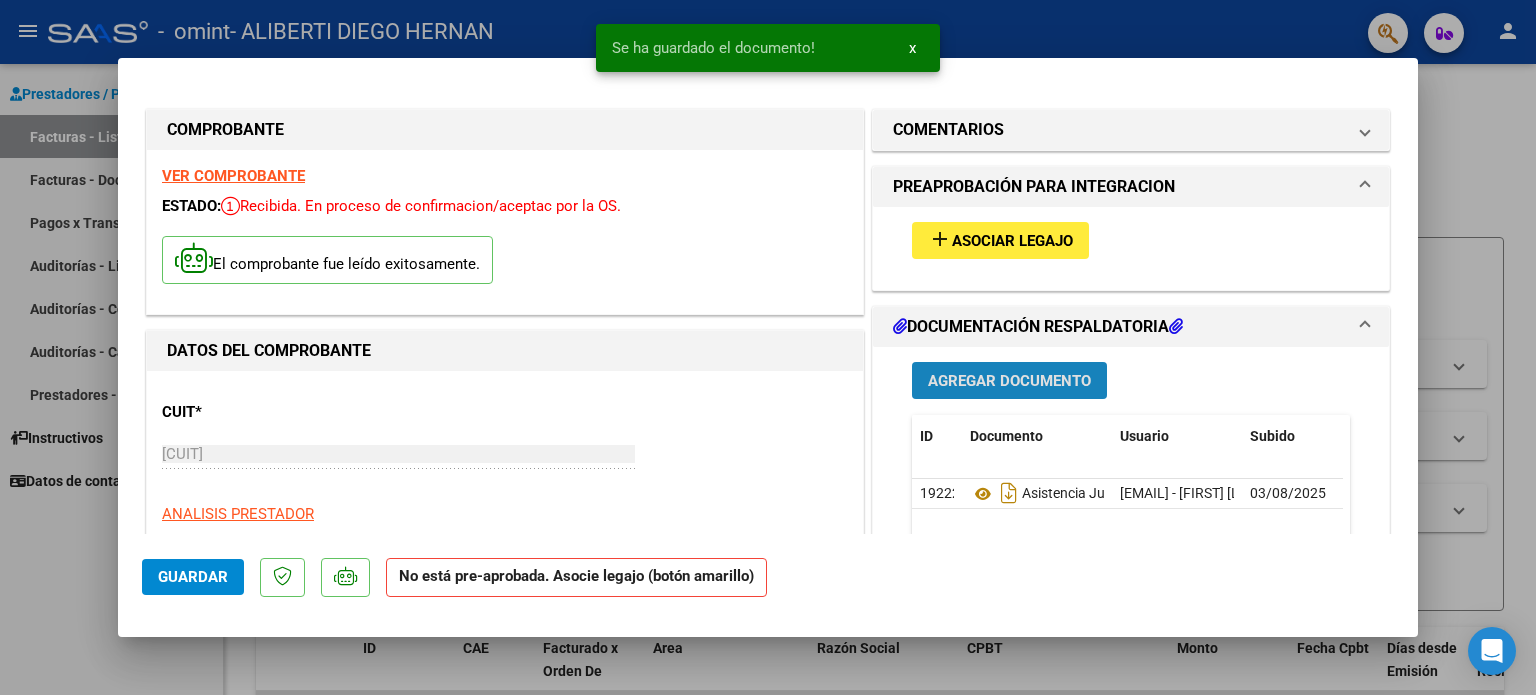 click on "Agregar Documento" at bounding box center (1009, 381) 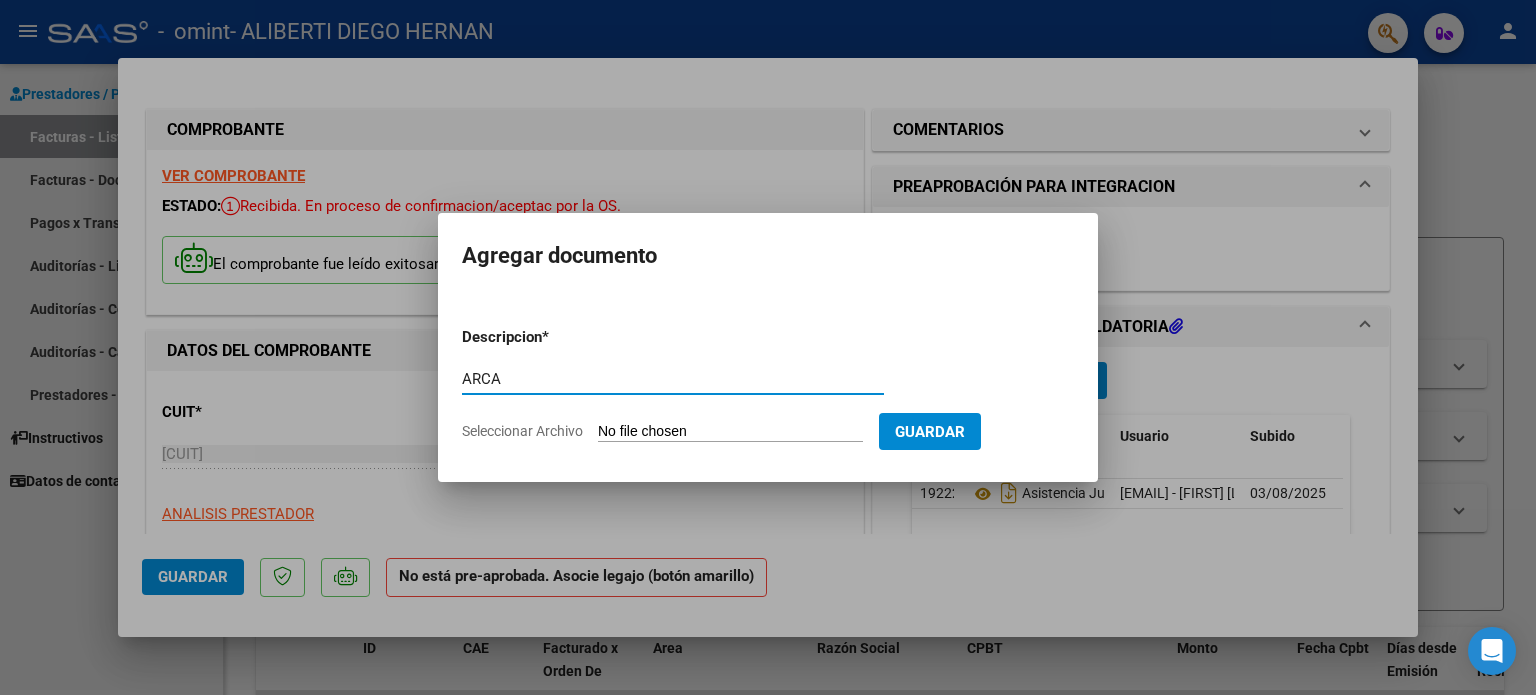 type on "ARCA" 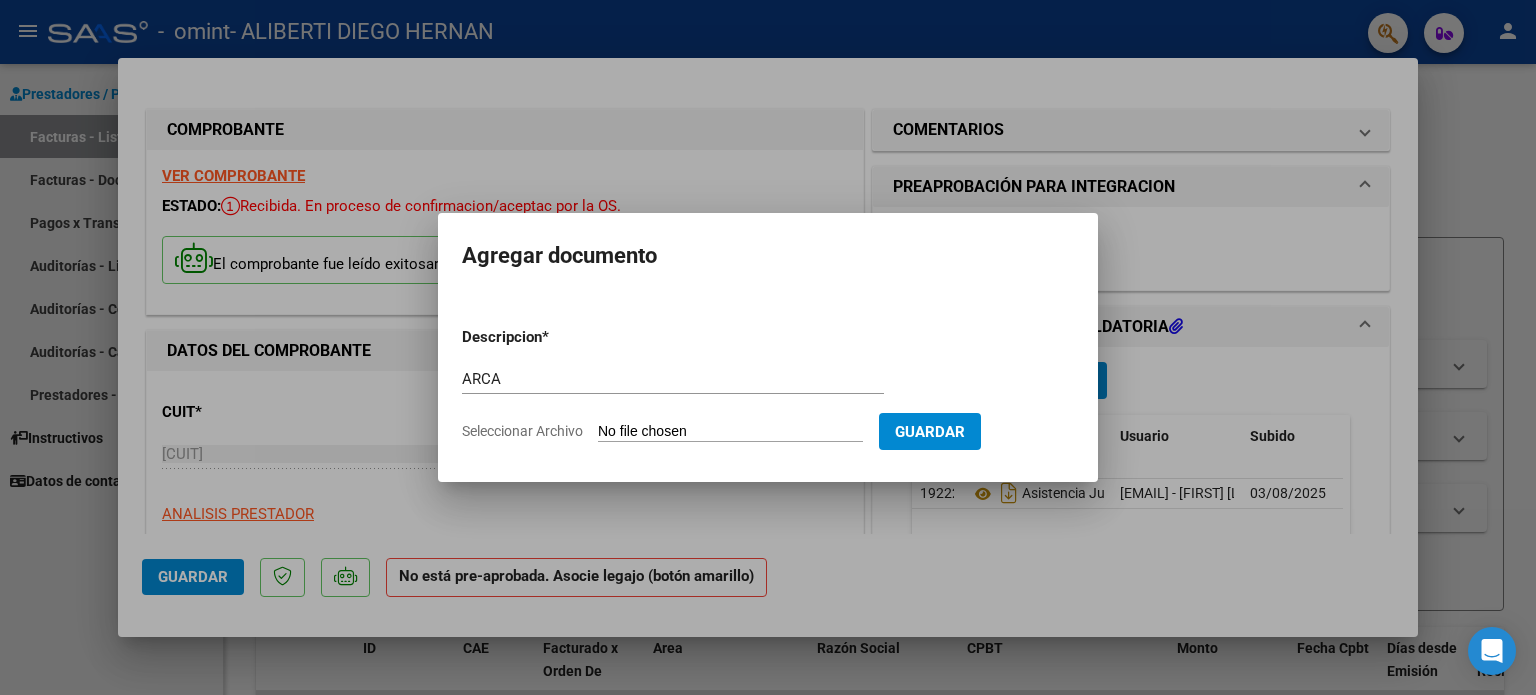 click on "Seleccionar Archivo" at bounding box center (730, 432) 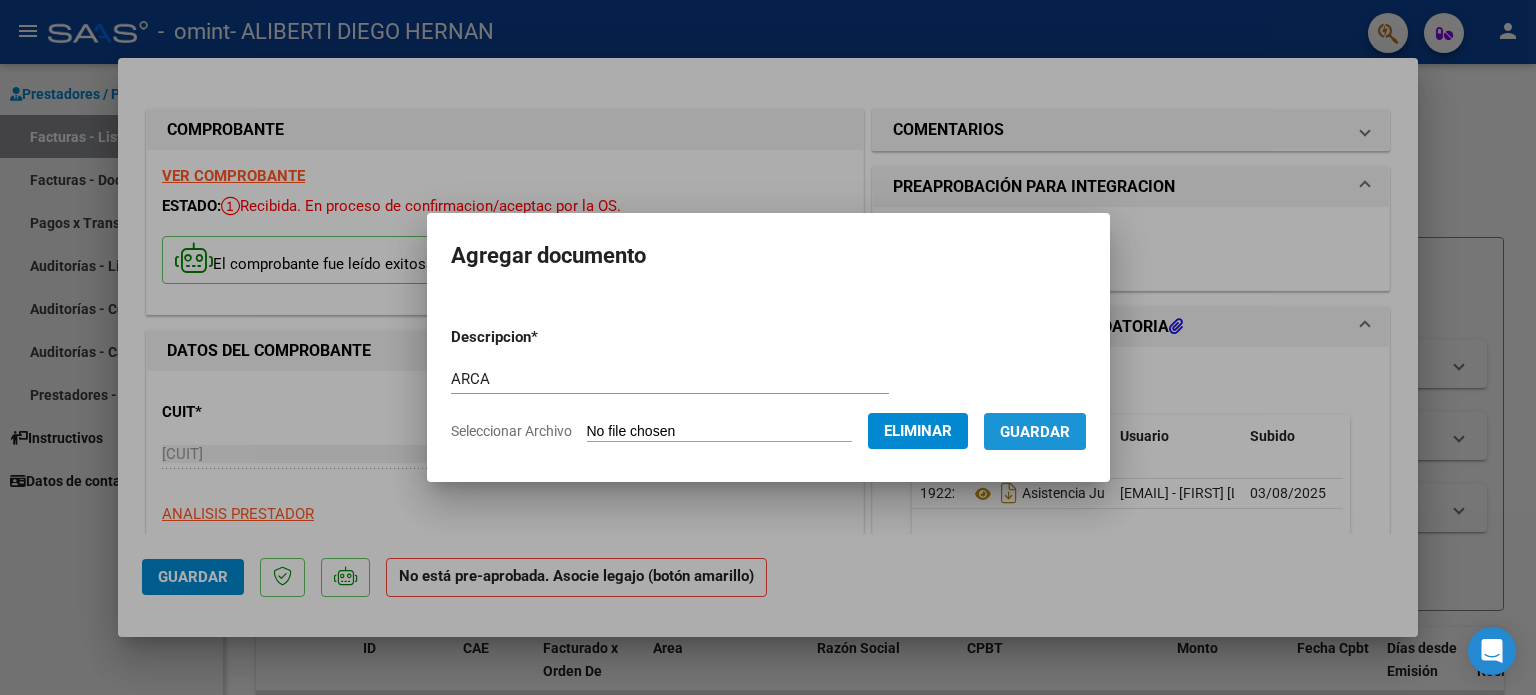 click on "Guardar" at bounding box center (1035, 432) 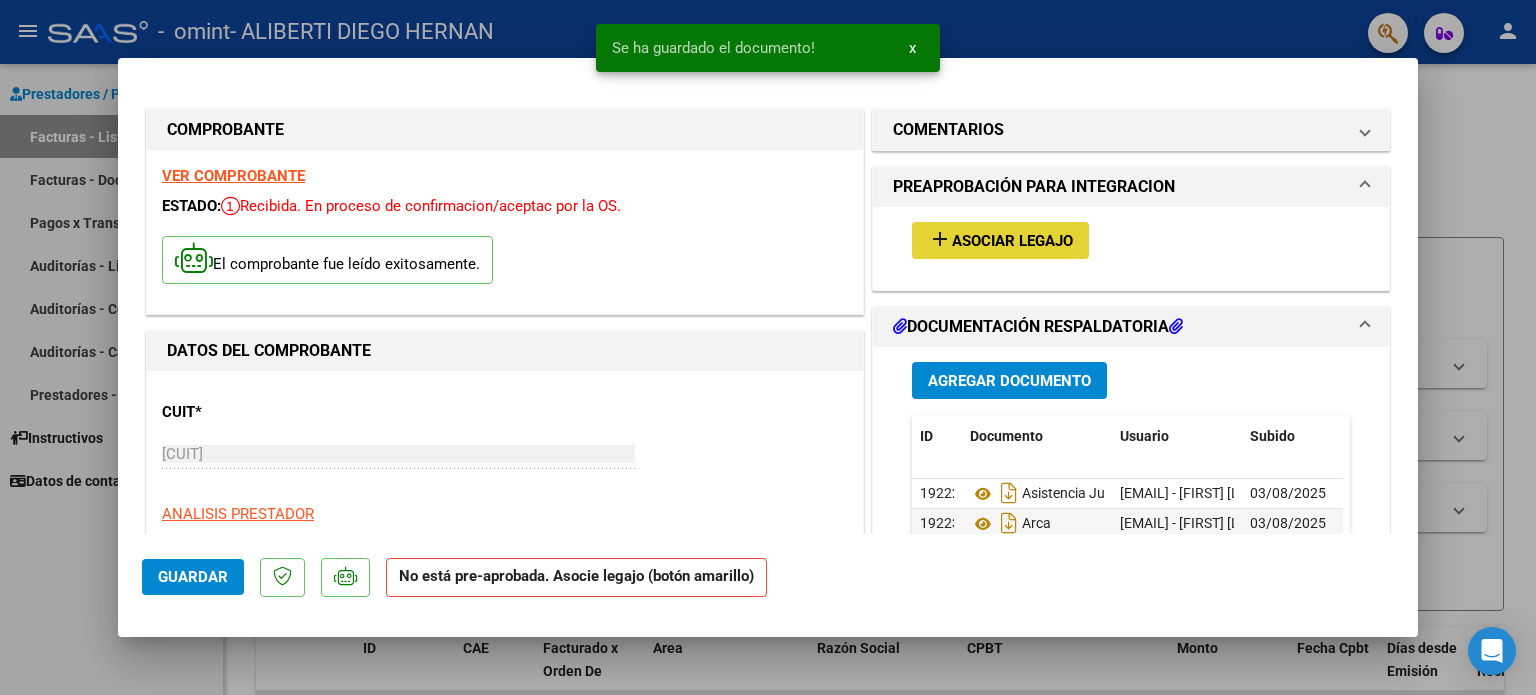 click on "Asociar Legajo" at bounding box center (1012, 241) 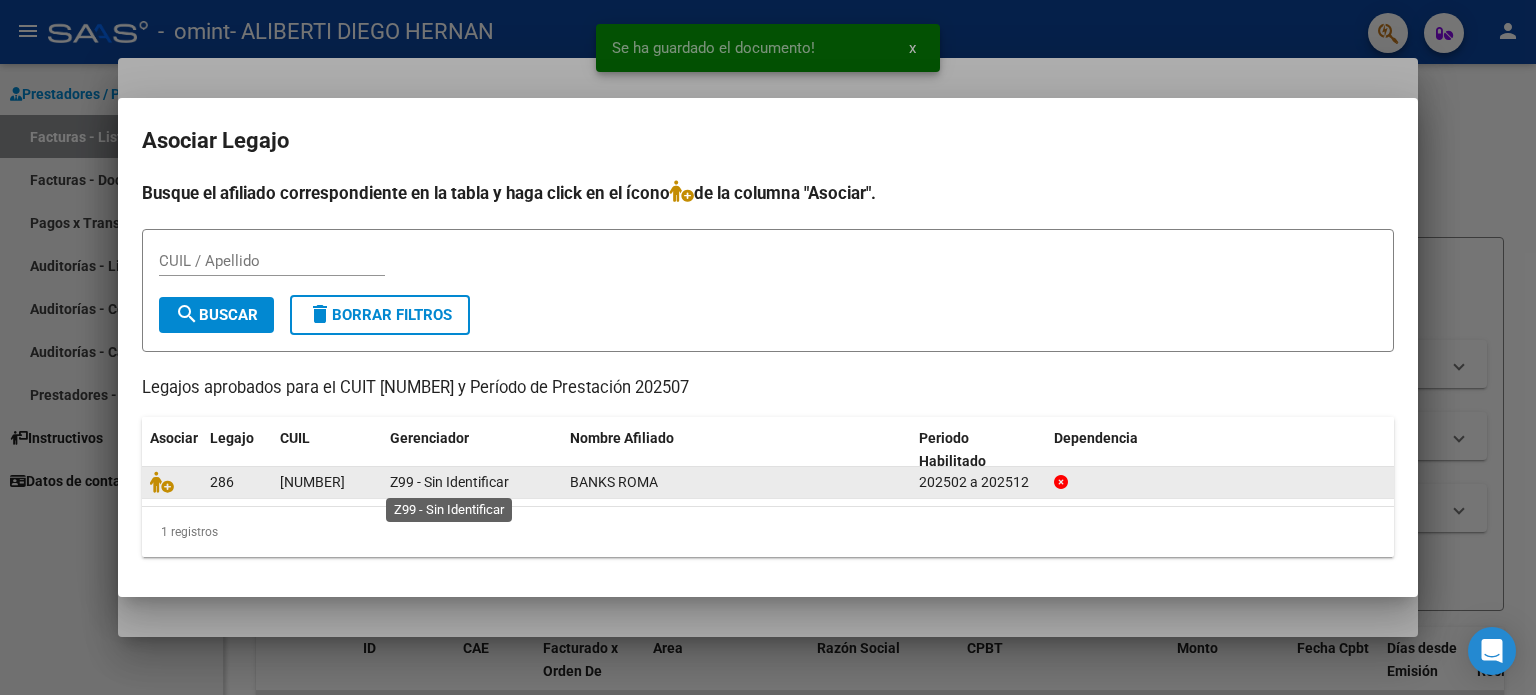 click on "Z99 - Sin Identificar" 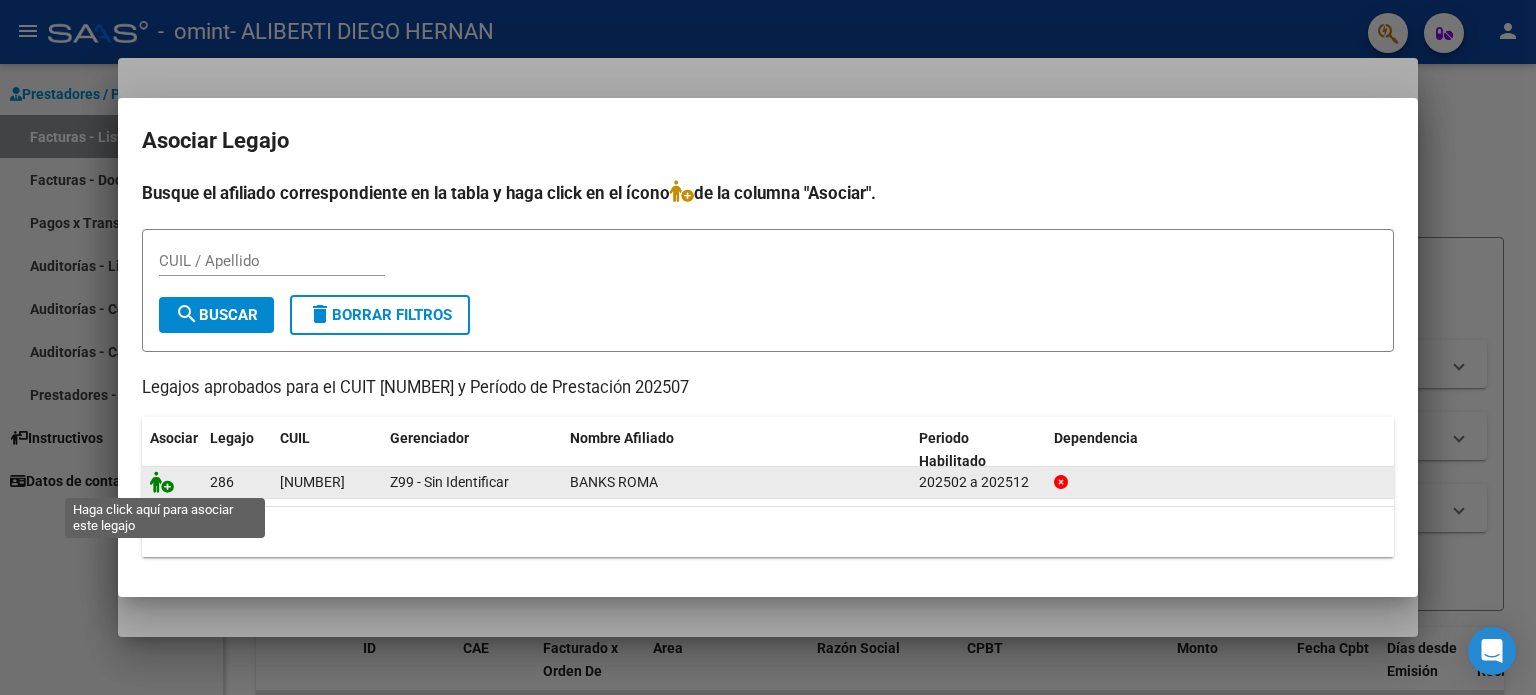click 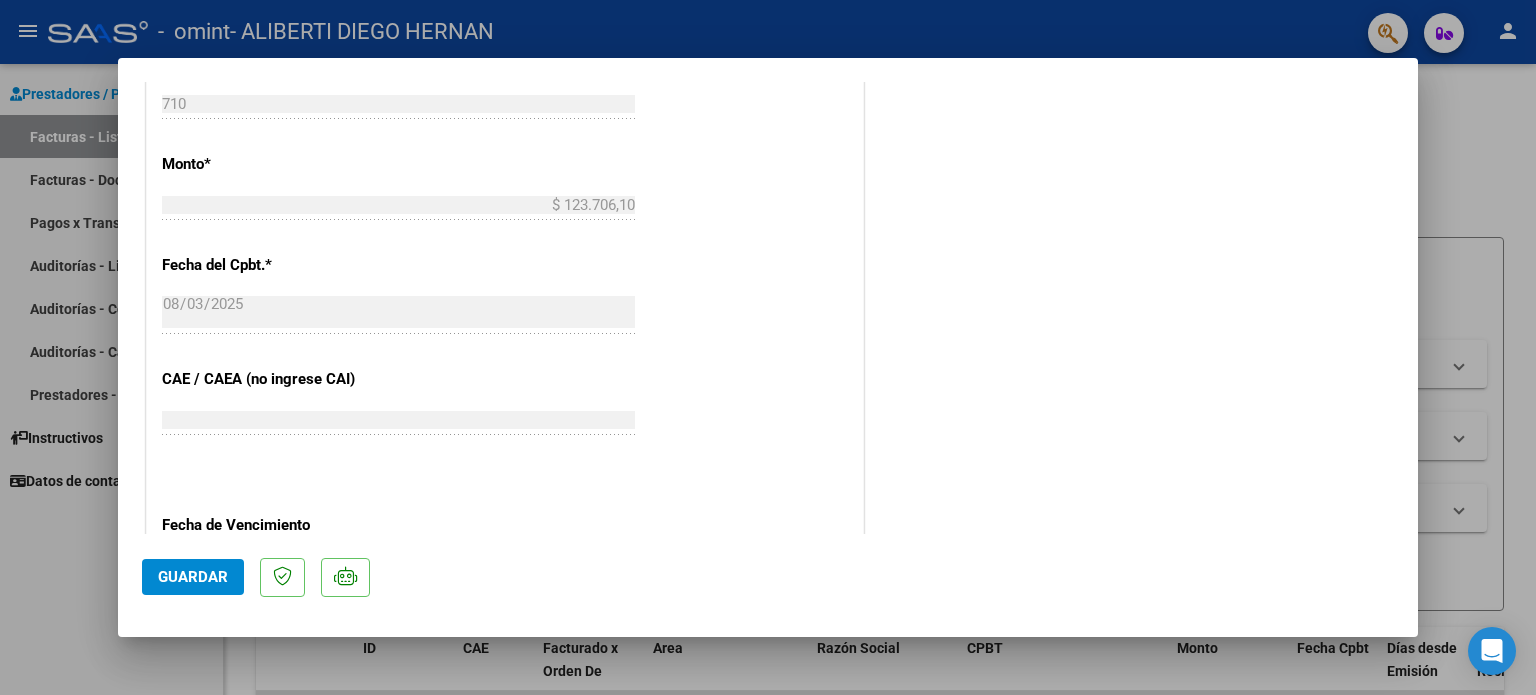 scroll, scrollTop: 1336, scrollLeft: 0, axis: vertical 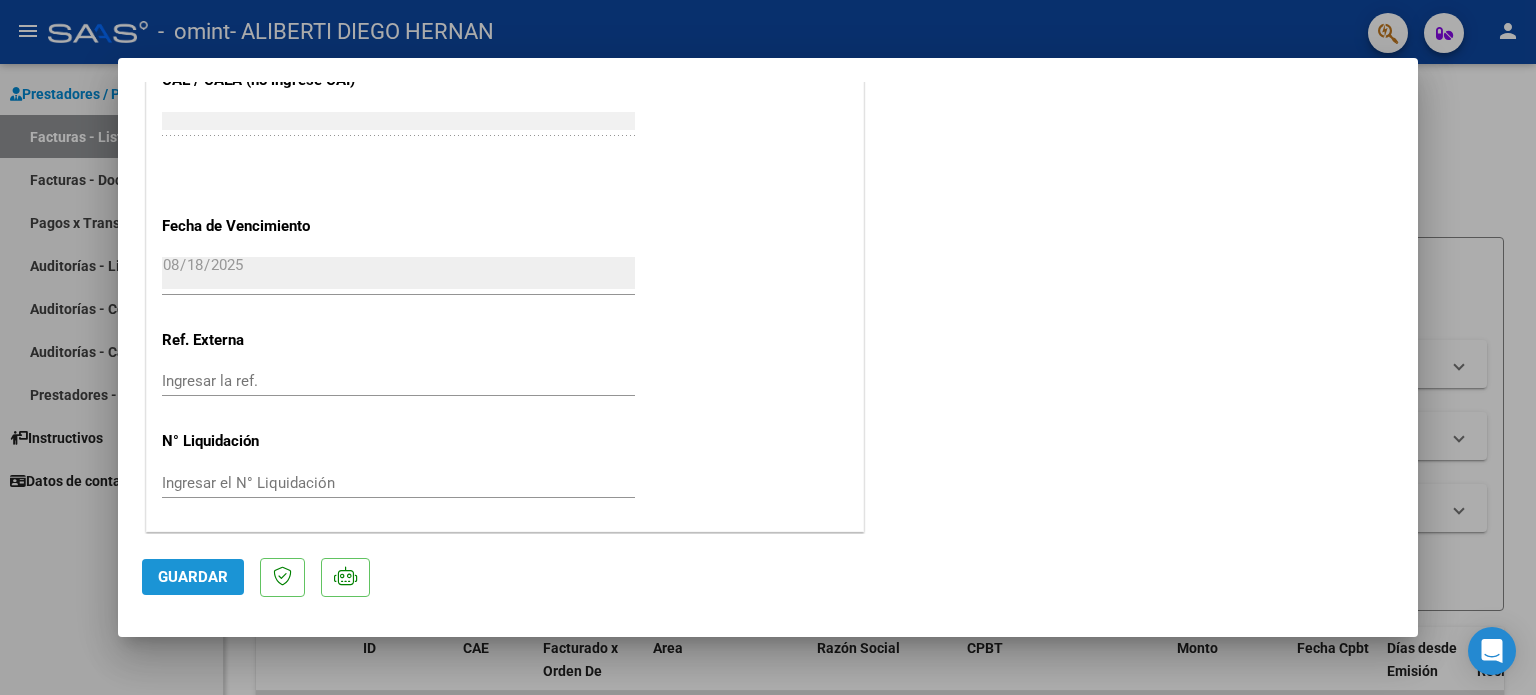 click on "Guardar" 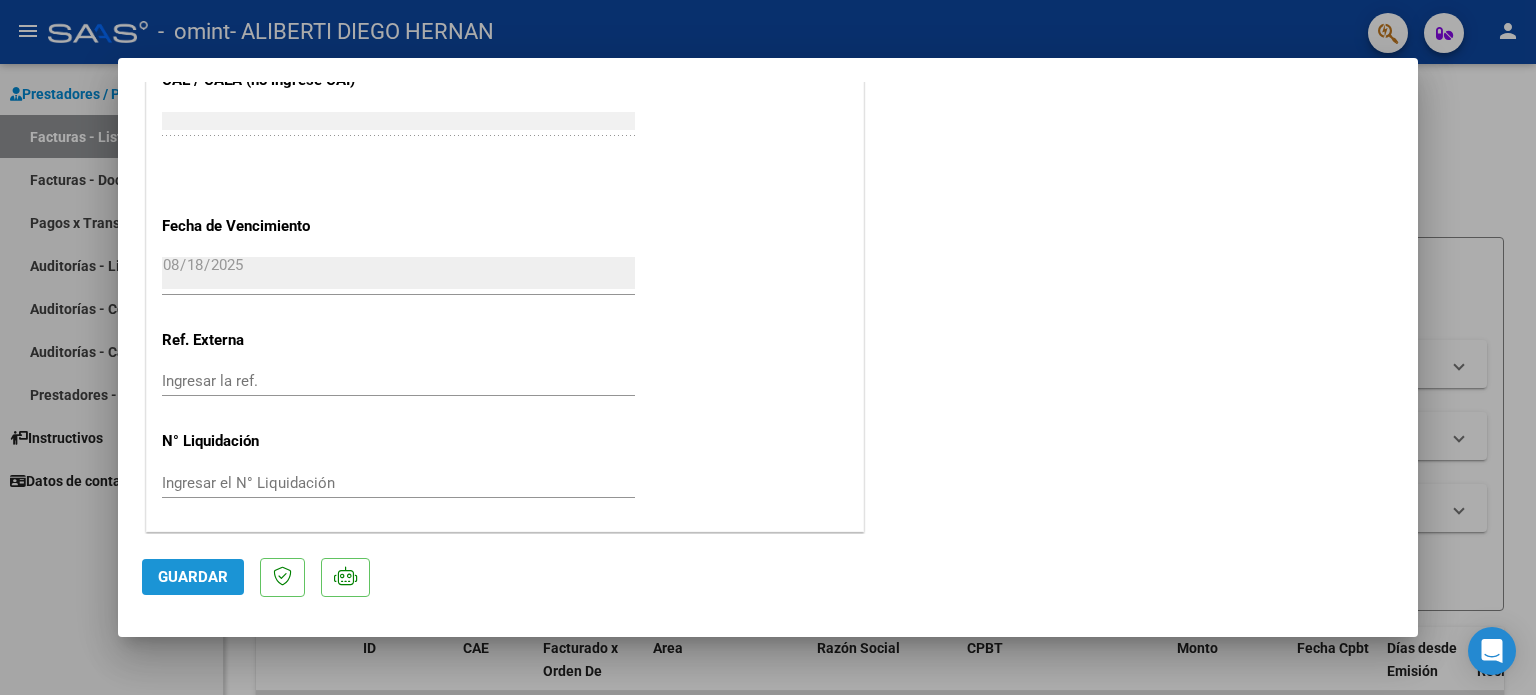 click on "Guardar" 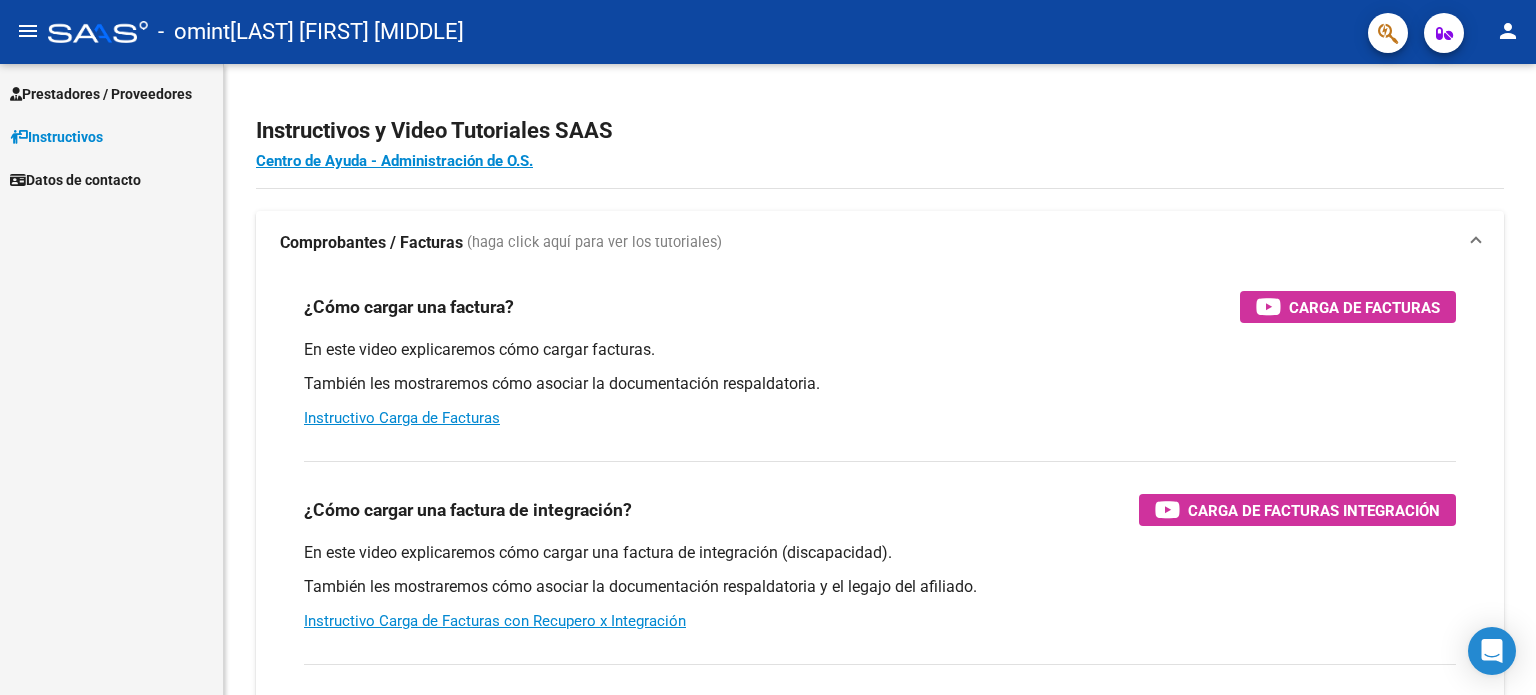 scroll, scrollTop: 0, scrollLeft: 0, axis: both 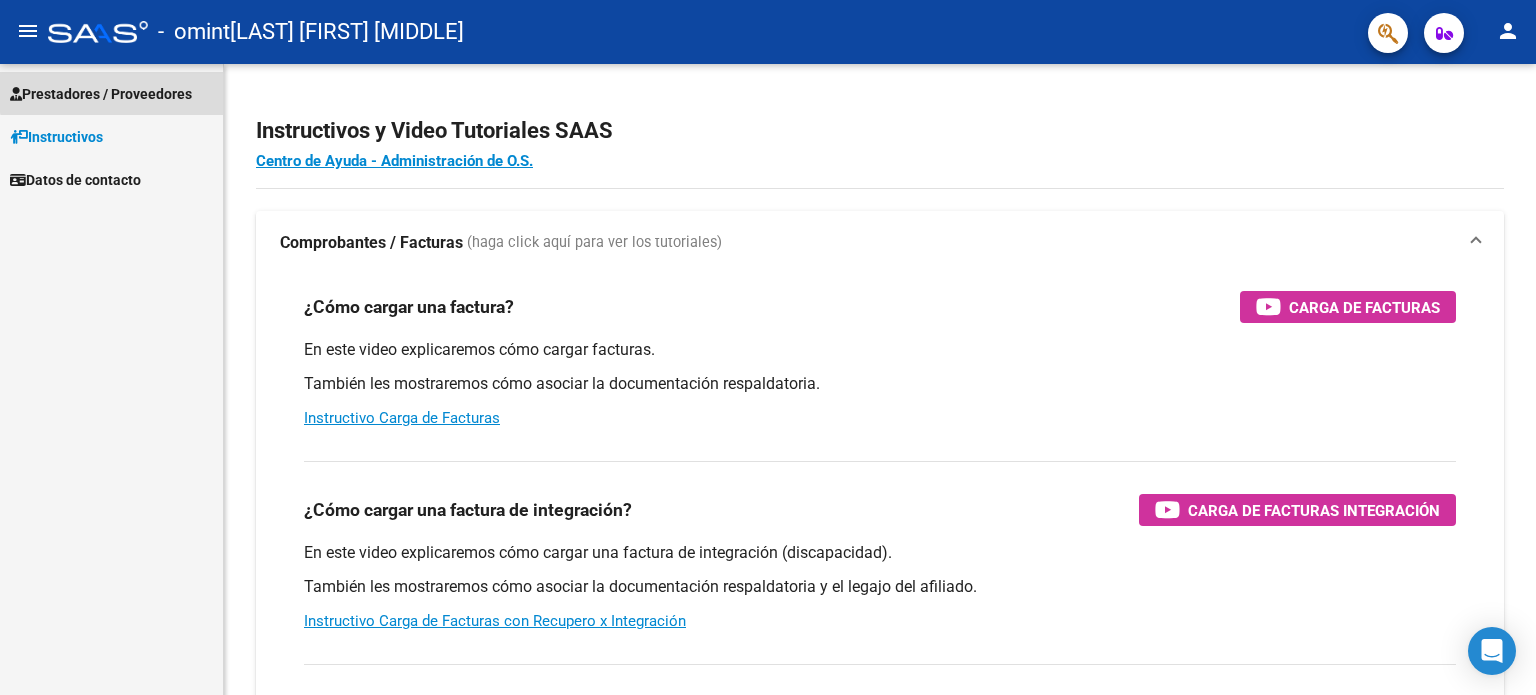click on "Prestadores / Proveedores" at bounding box center (101, 94) 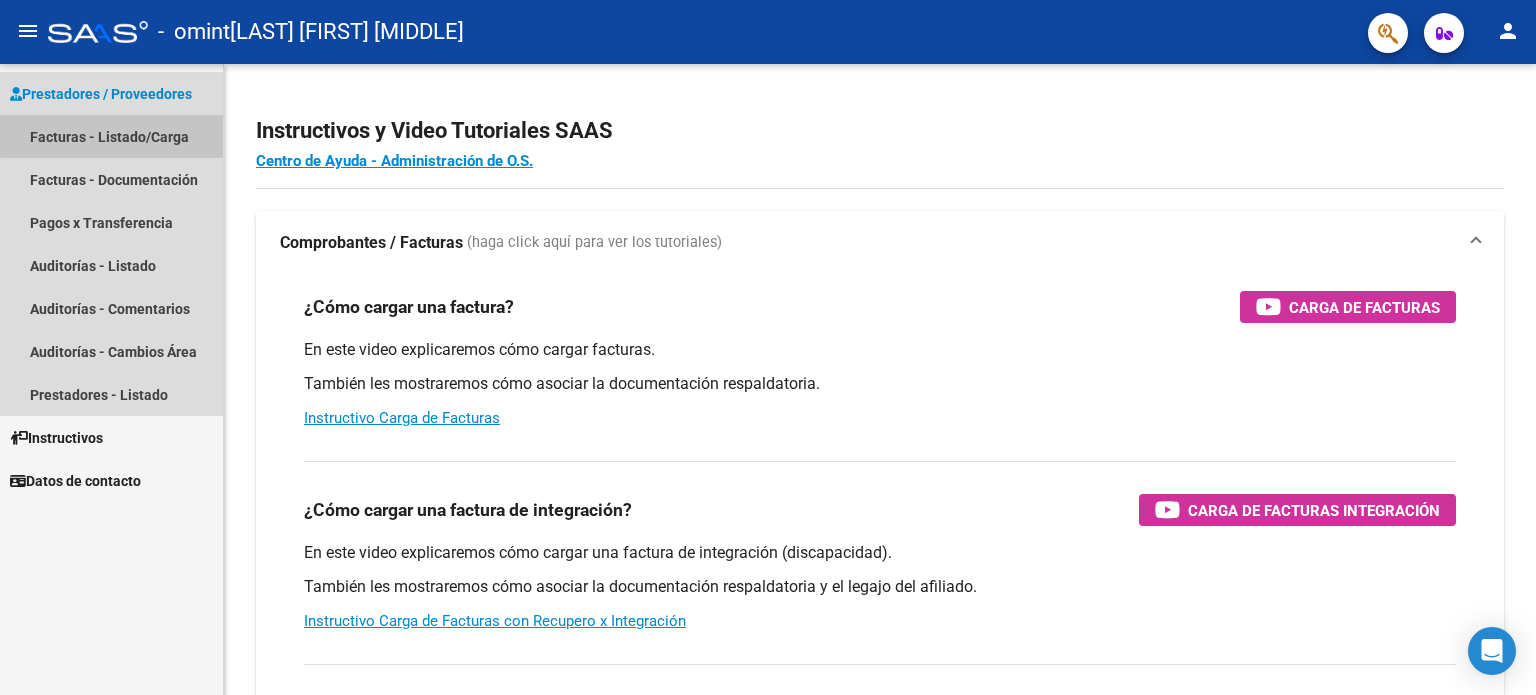 click on "Facturas - Listado/Carga" at bounding box center (111, 136) 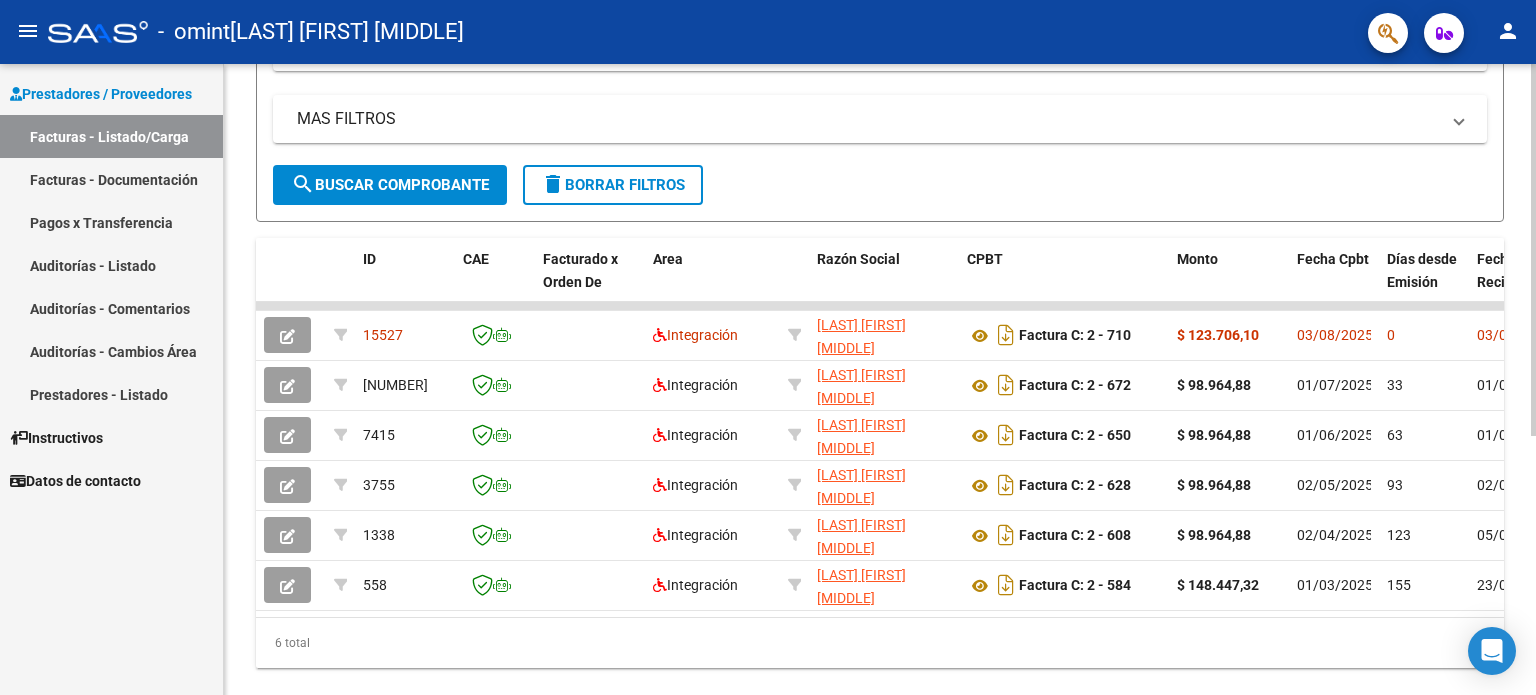 scroll, scrollTop: 394, scrollLeft: 0, axis: vertical 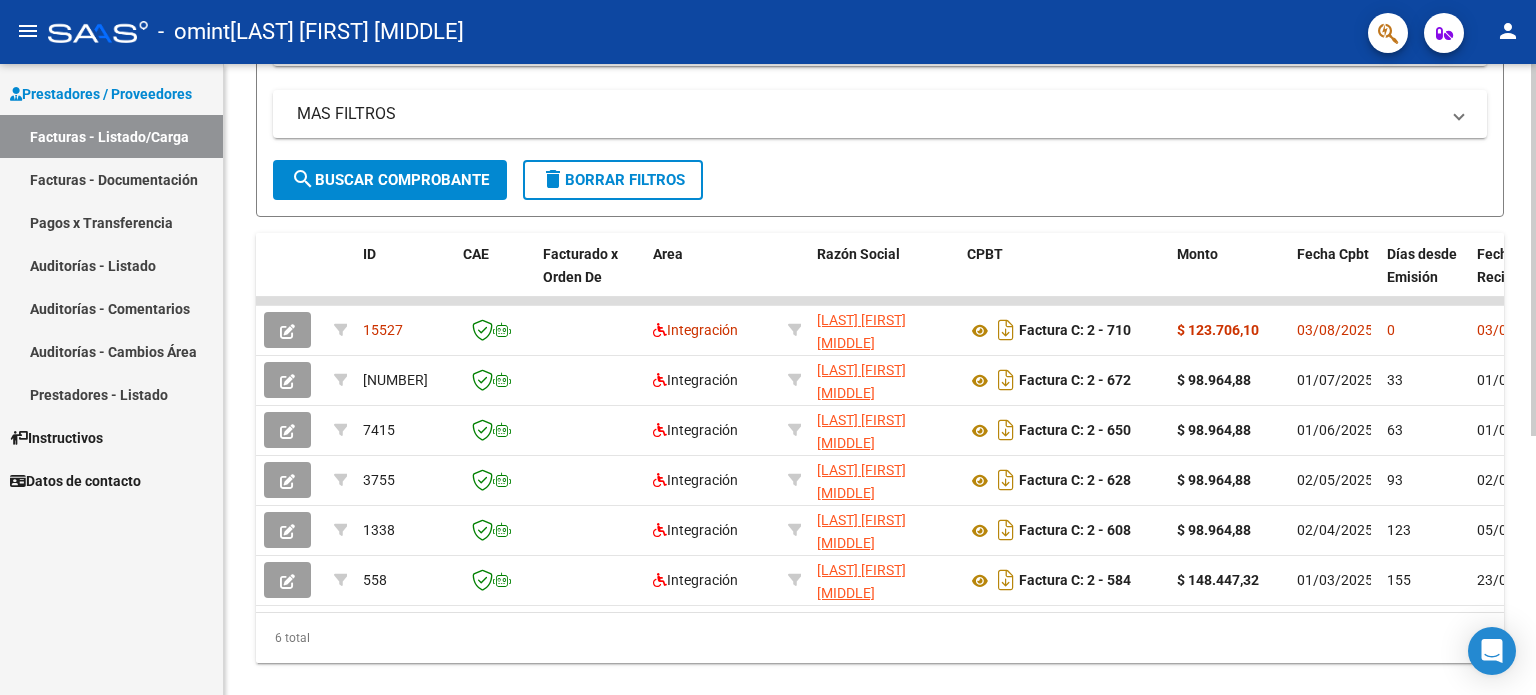 click on "Video tutorial   PRESTADORES -> Listado de CPBTs Emitidos por Prestadores / Proveedores (alt+q)   Cargar Comprobante
cloud_download  CSV  cloud_download  EXCEL  cloud_download  Estandar   Descarga Masiva
Filtros Id Area Area Todos Confirmado   Mostrar totalizadores   FILTROS DEL COMPROBANTE  Comprobante Tipo Comprobante Tipo Start date – End date Fec. Comprobante Desde / Hasta Días Emisión Desde(cant. días) Días Emisión Hasta(cant. días) CUIT / Razón Social Pto. Venta Nro. Comprobante Código SSS CAE Válido CAE Válido Todos Cargado Módulo Hosp. Todos Tiene facturacion Apócrifa Hospital Refes  FILTROS DE INTEGRACION  Período De Prestación Campos del Archivo de Rendición Devuelto x SSS (dr_envio) Todos Rendido x SSS (dr_envio) Tipo de Registro Tipo de Registro Período Presentación Período Presentación Campos del Legajo Asociado (preaprobación) Afiliado Legajo (cuil/nombre) Todos Solo facturas preaprobadas  MAS FILTROS  Todos Con Doc. Respaldatoria Todos Con Trazabilidad Todos – – 0" 